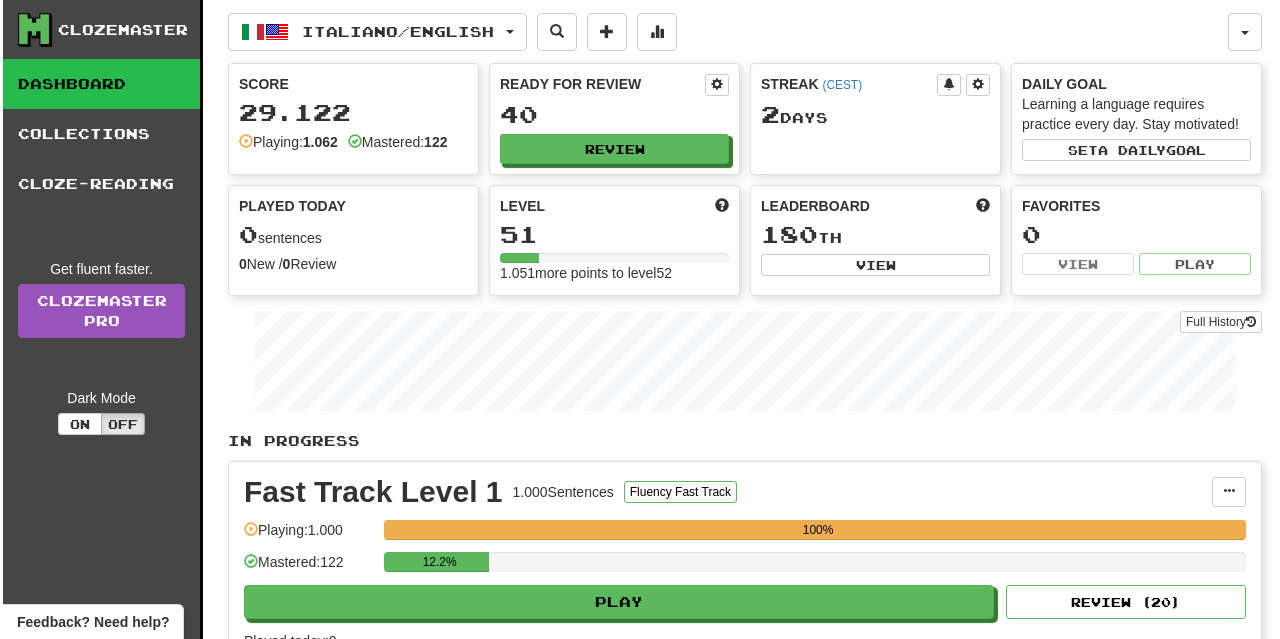 scroll, scrollTop: 300, scrollLeft: 0, axis: vertical 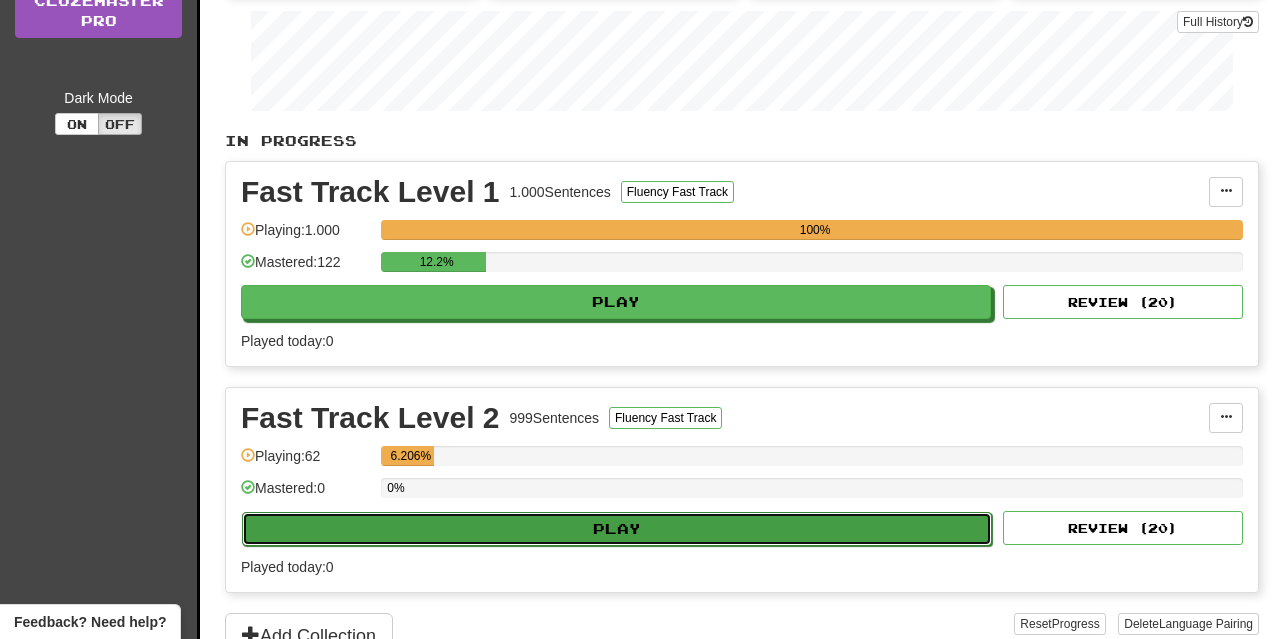 click on "Play" at bounding box center (617, 529) 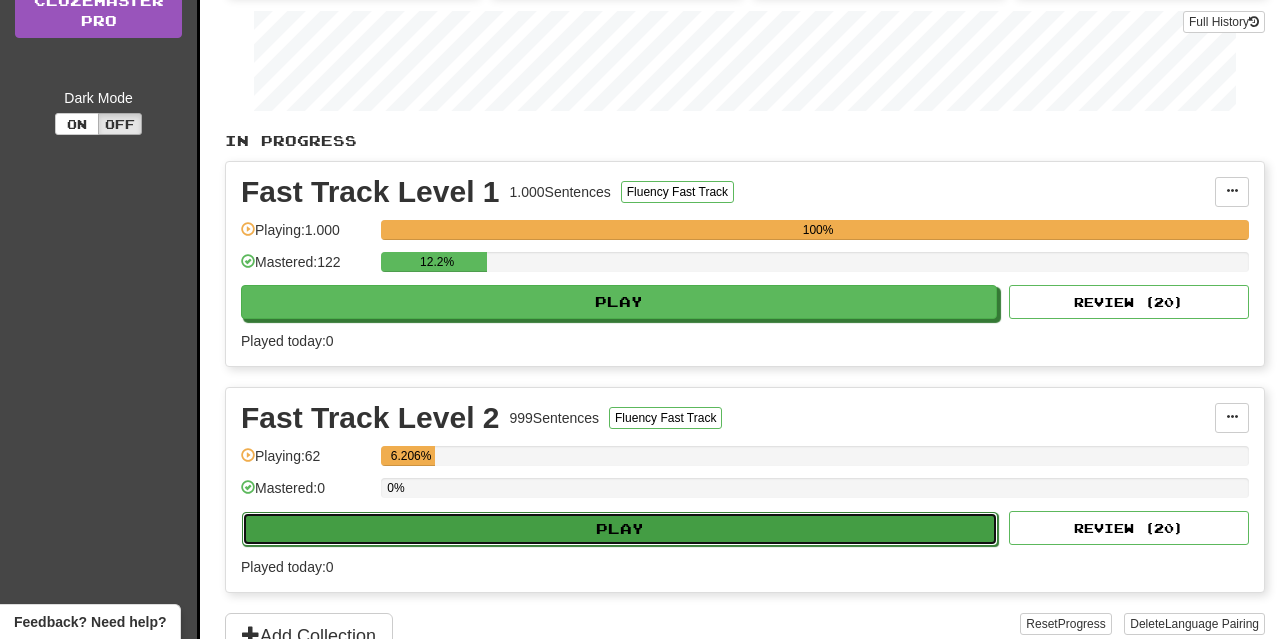 select on "**" 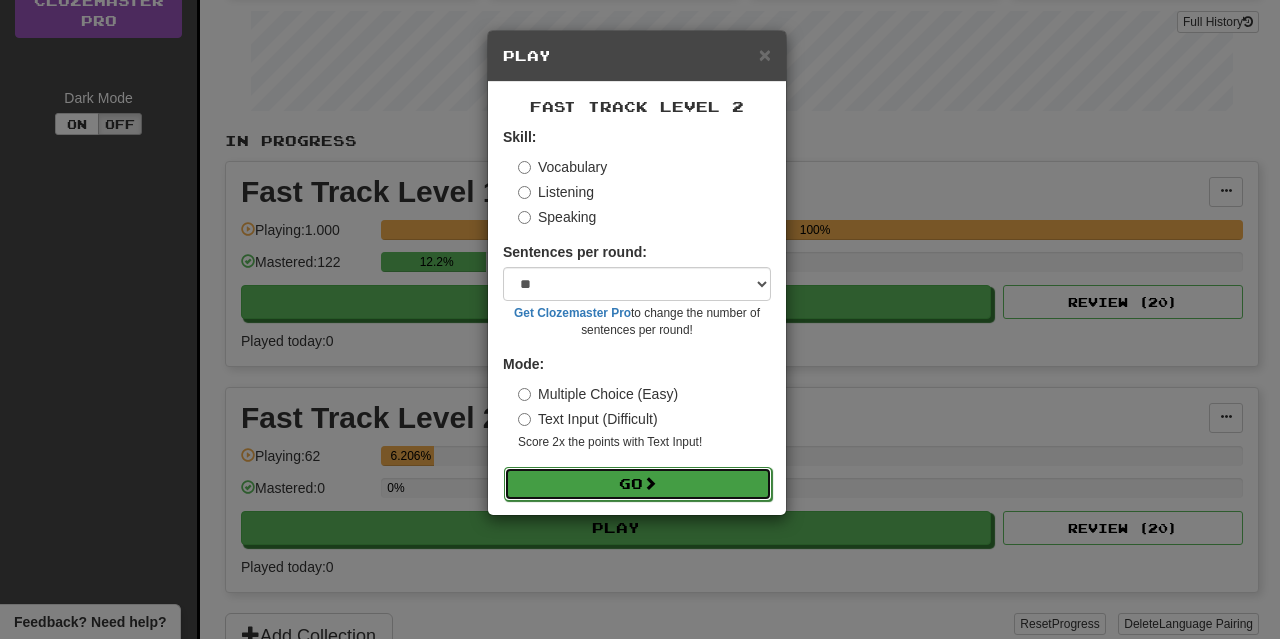 click on "Go" at bounding box center (638, 484) 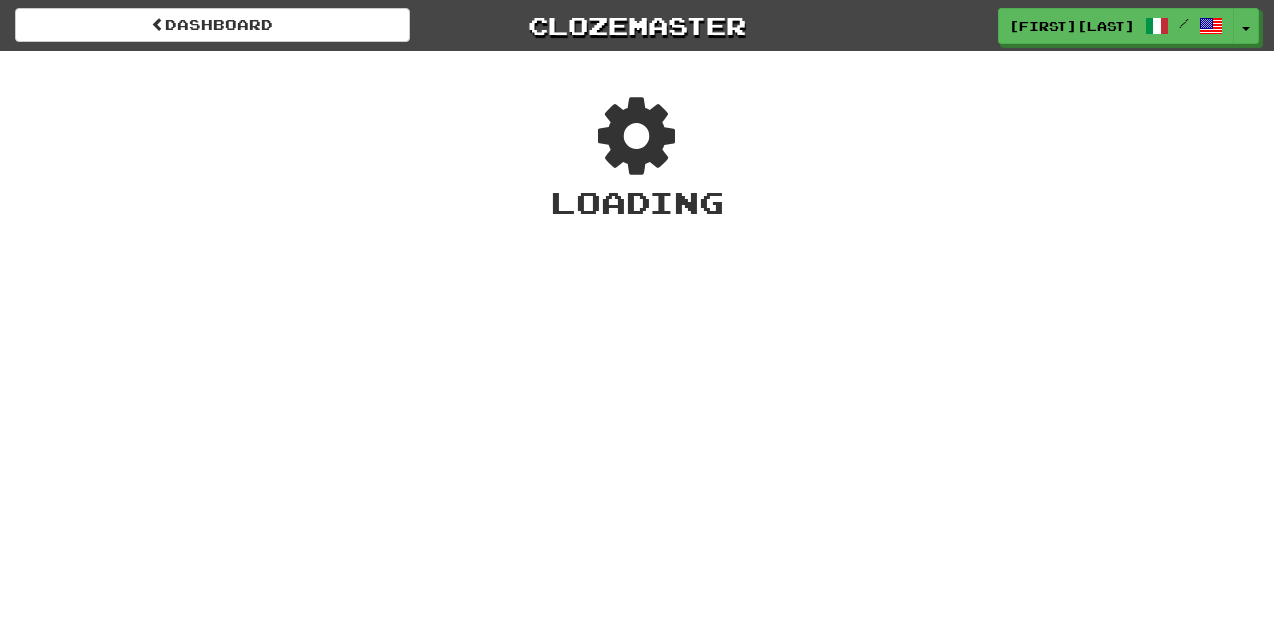 scroll, scrollTop: 0, scrollLeft: 0, axis: both 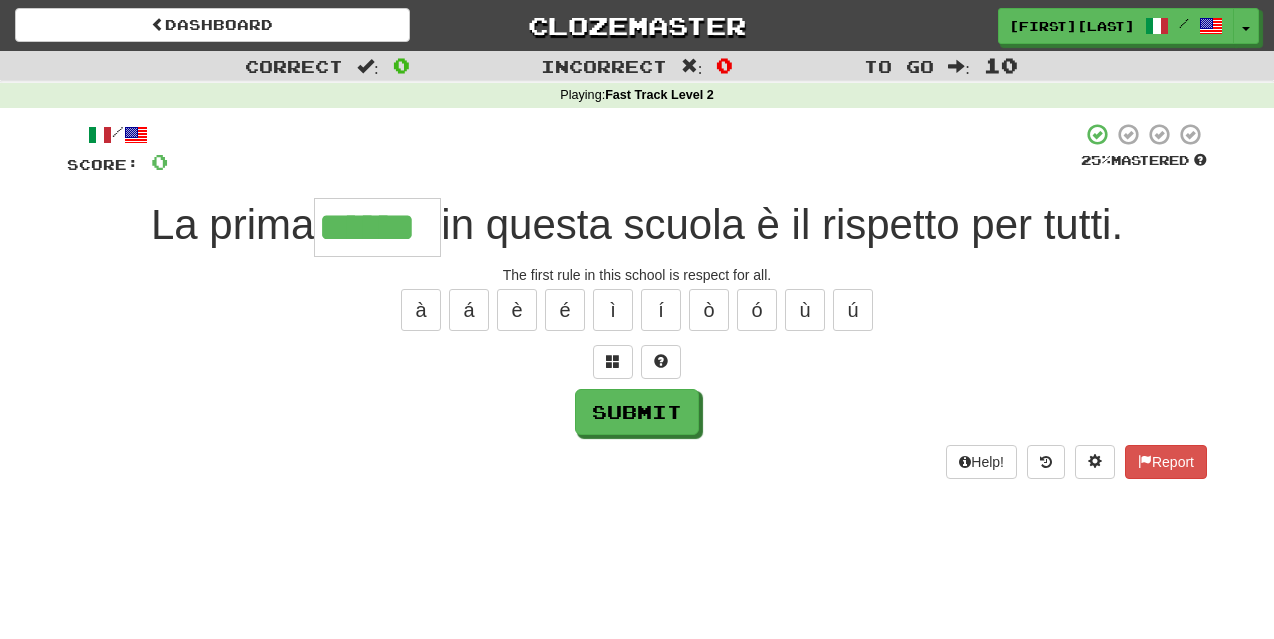 type on "******" 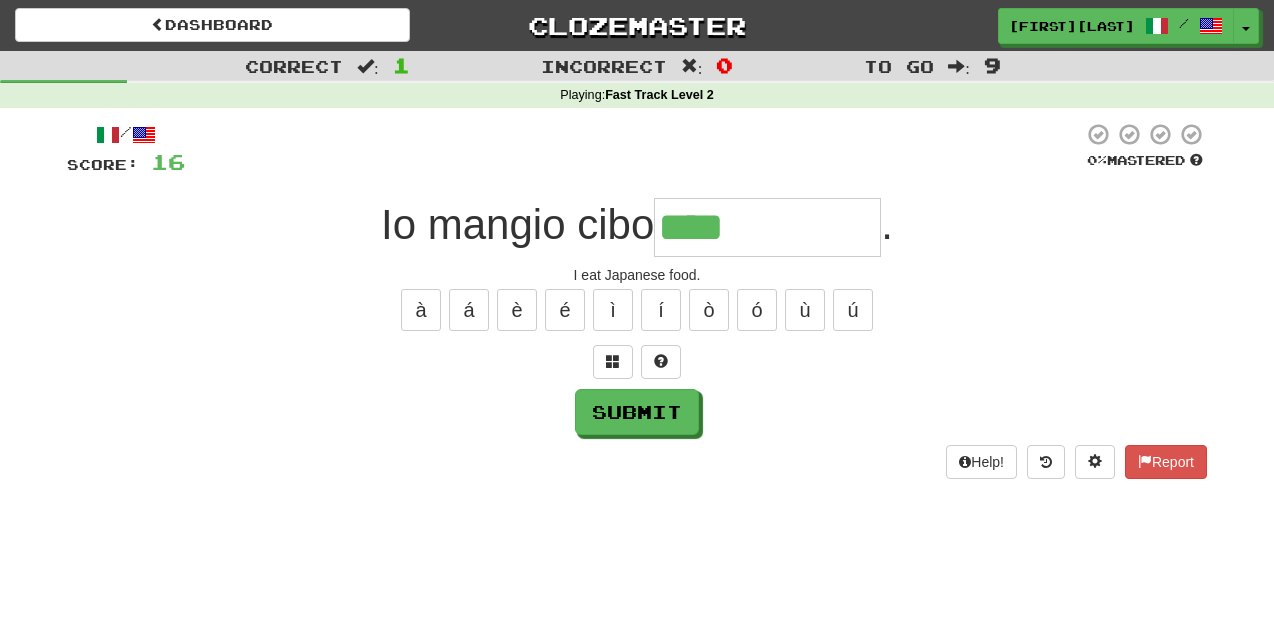 paste on "*" 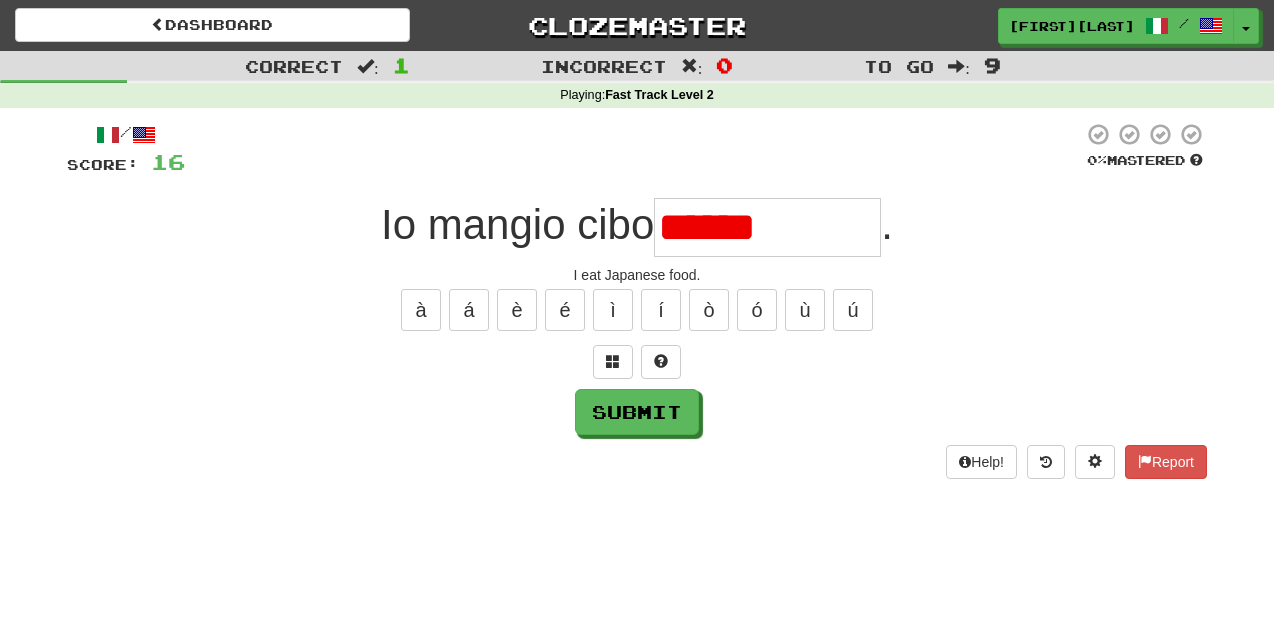 paste on "*" 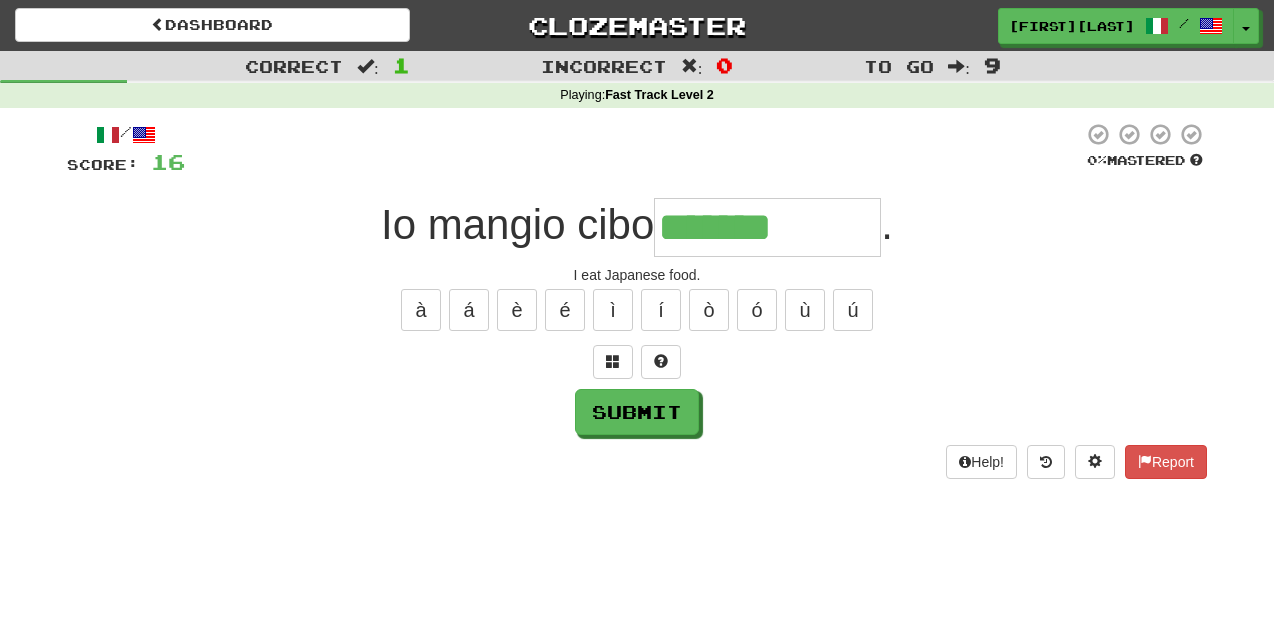 paste on "*" 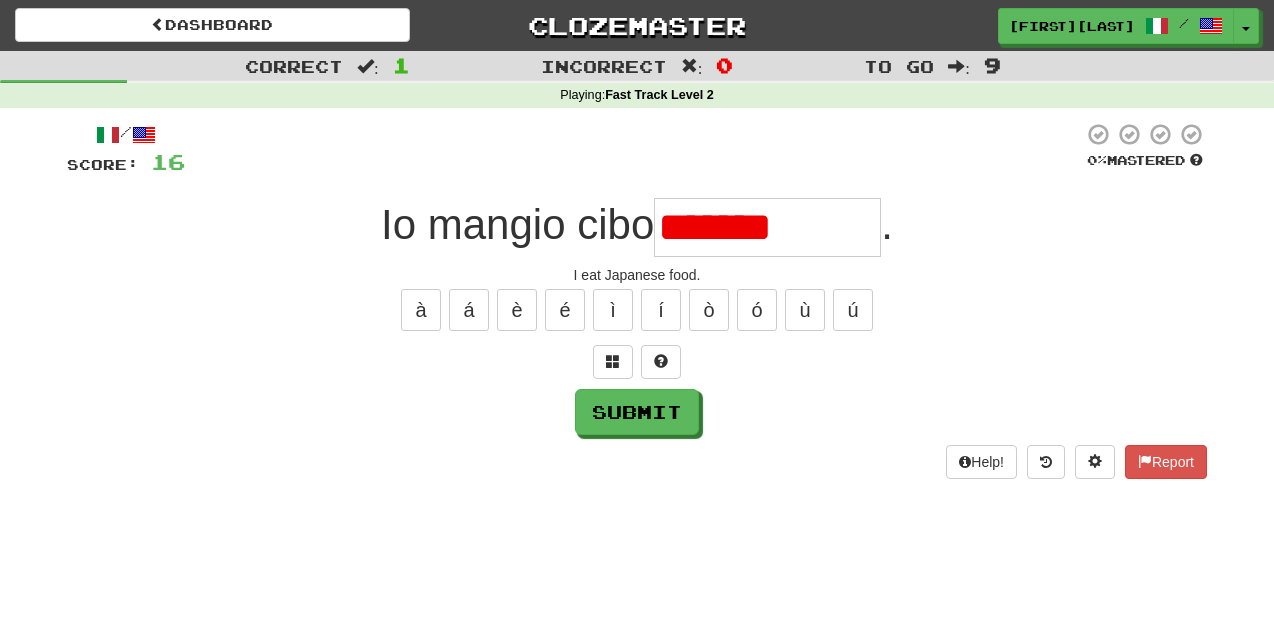 paste on "*" 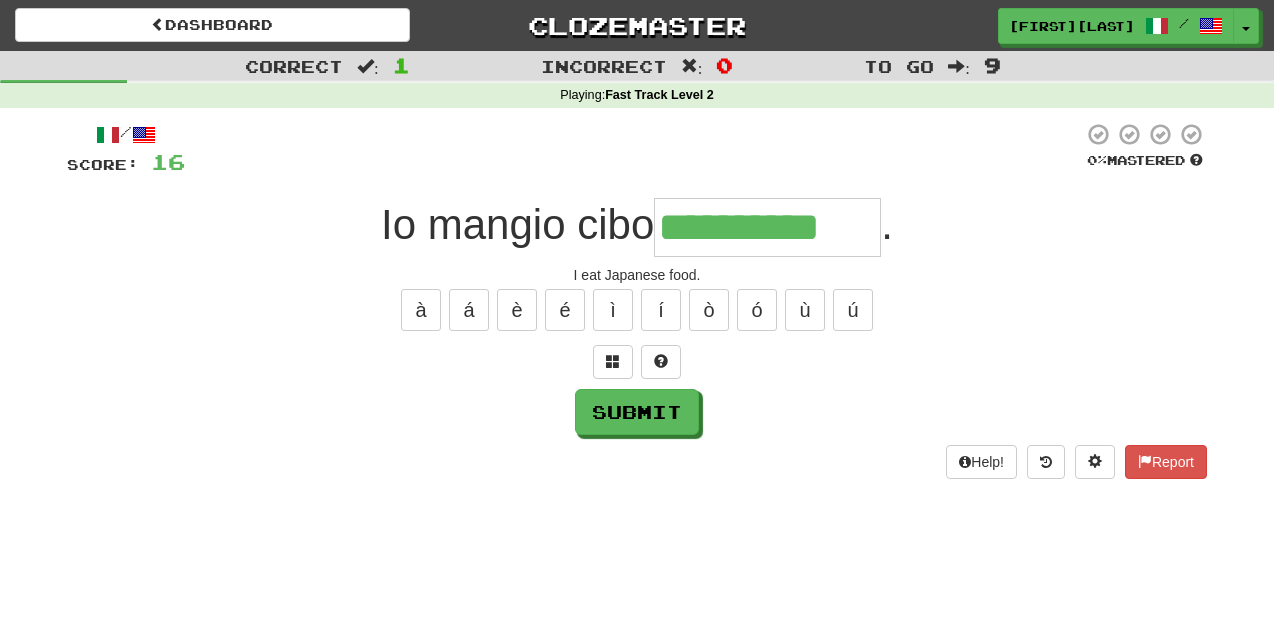 type on "**********" 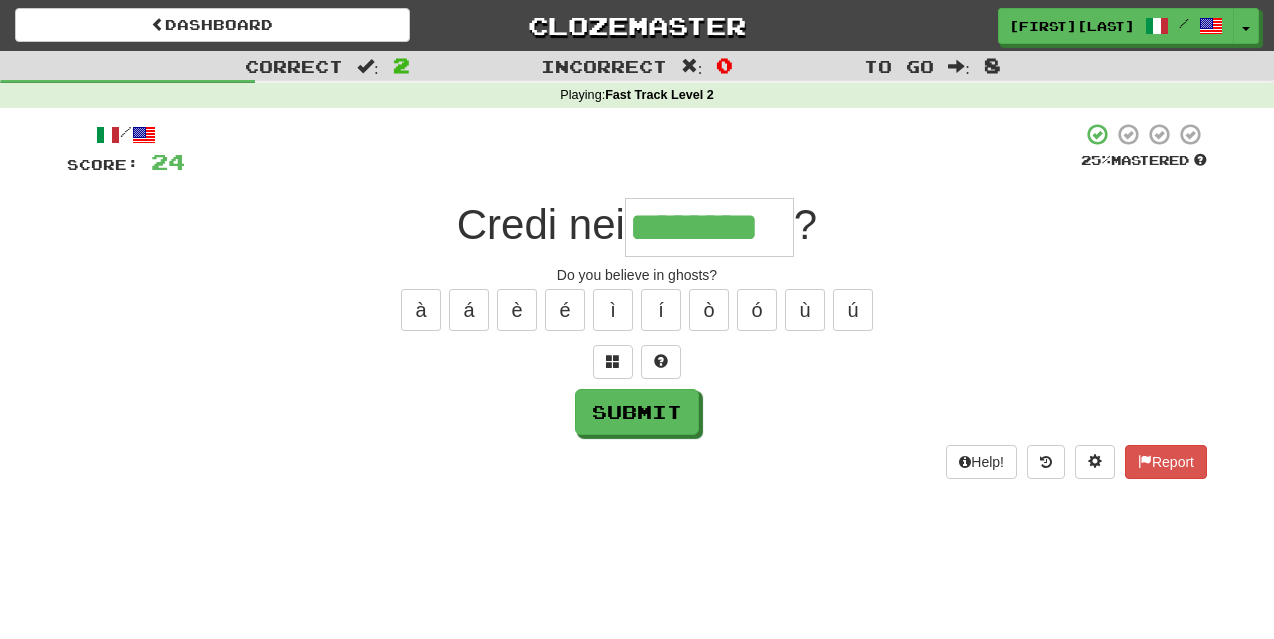 type on "********" 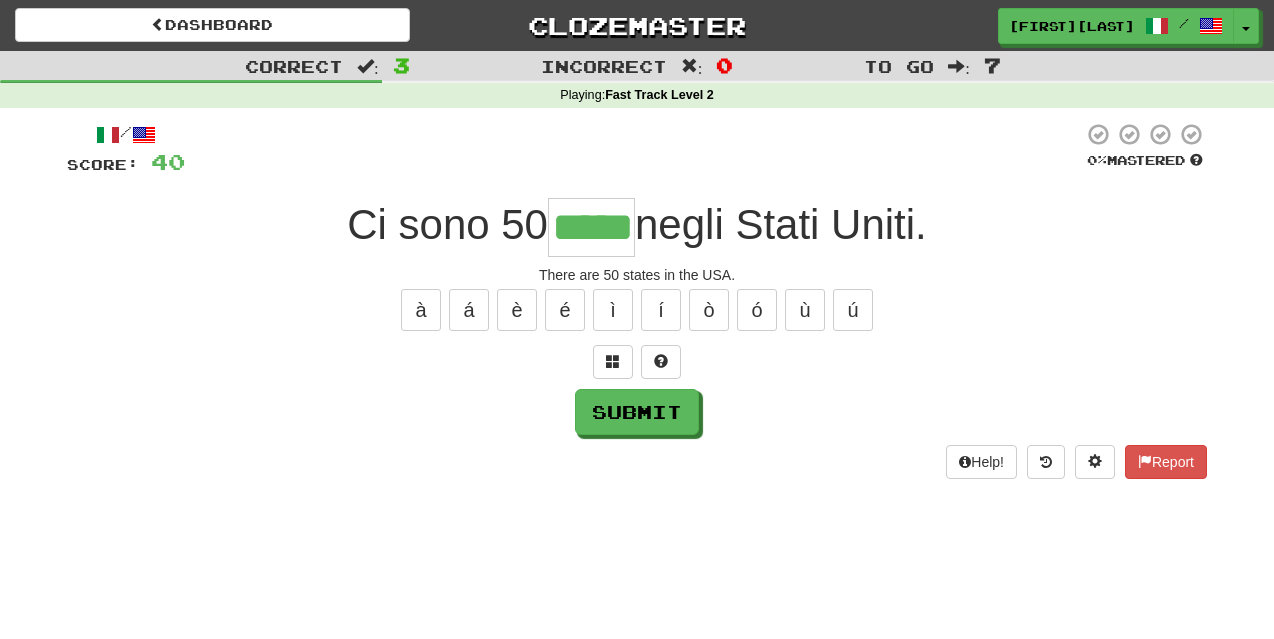 type on "*****" 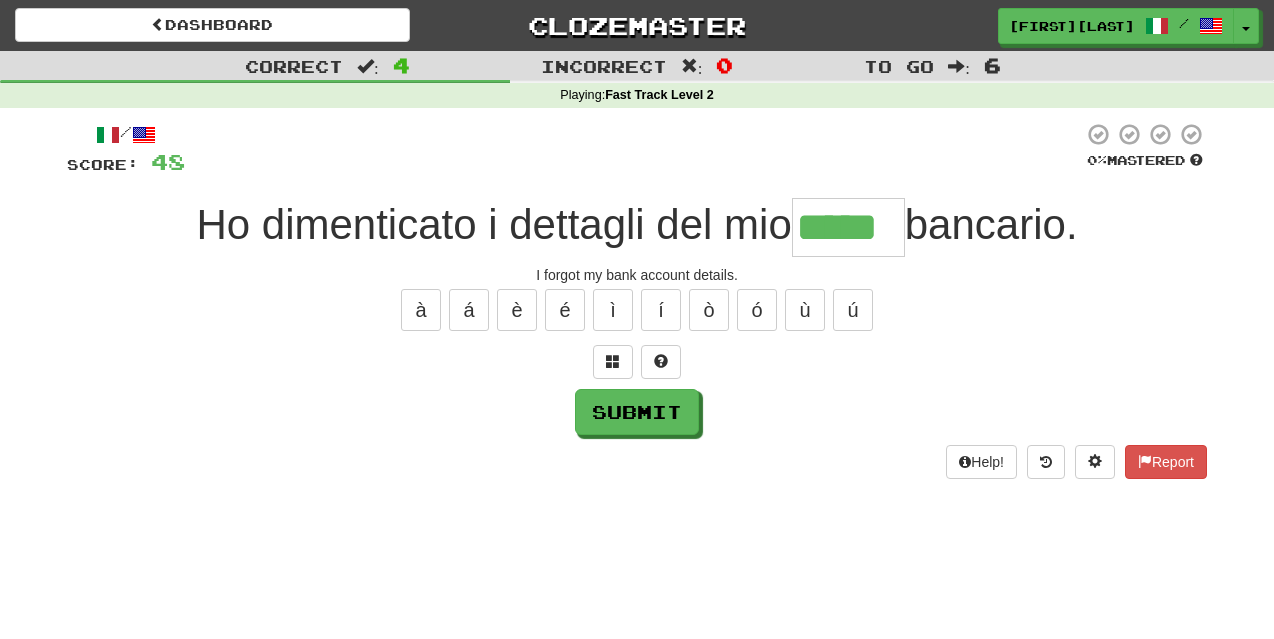 type on "*****" 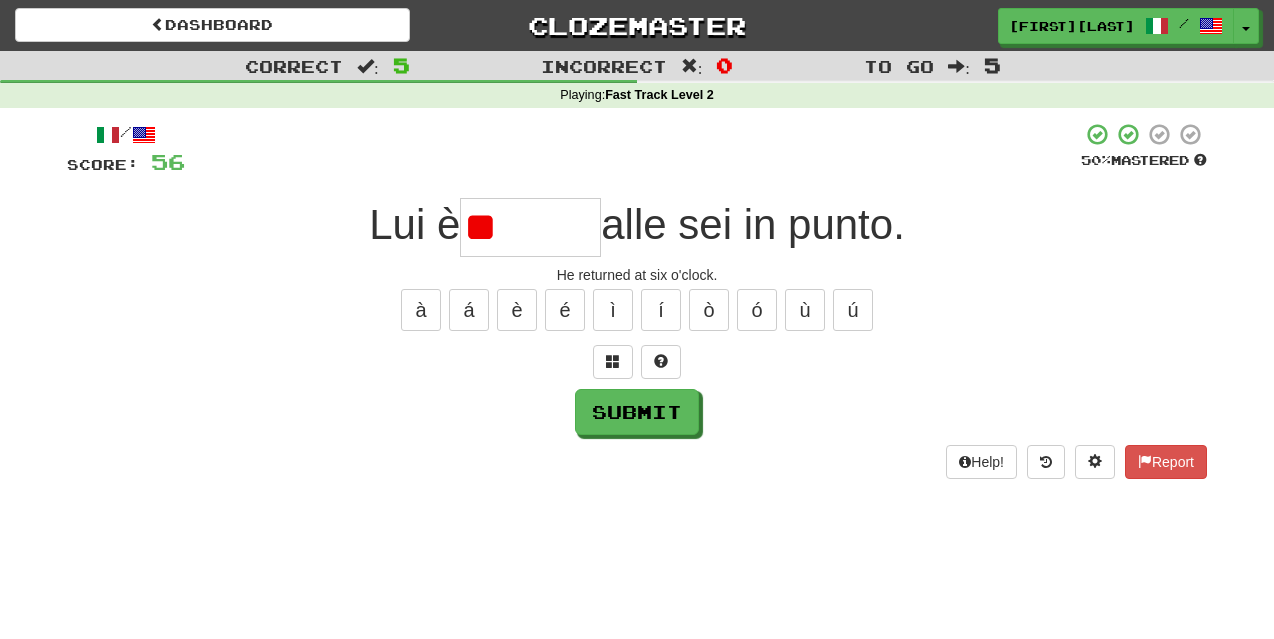 type on "*" 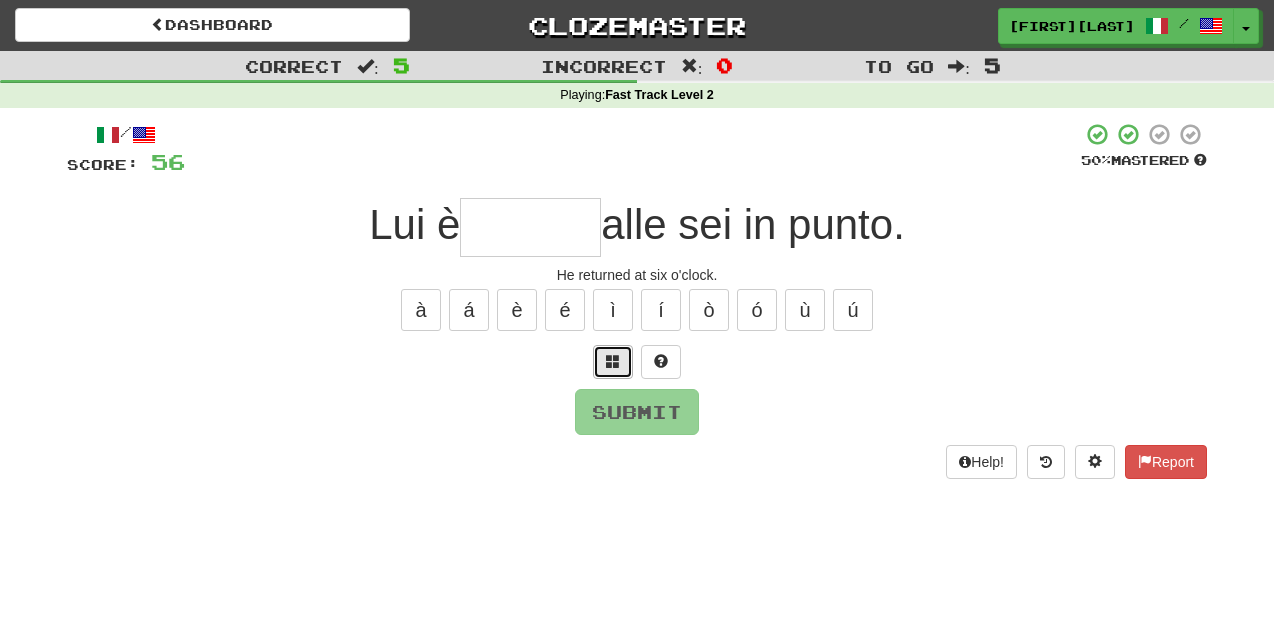 click at bounding box center [613, 362] 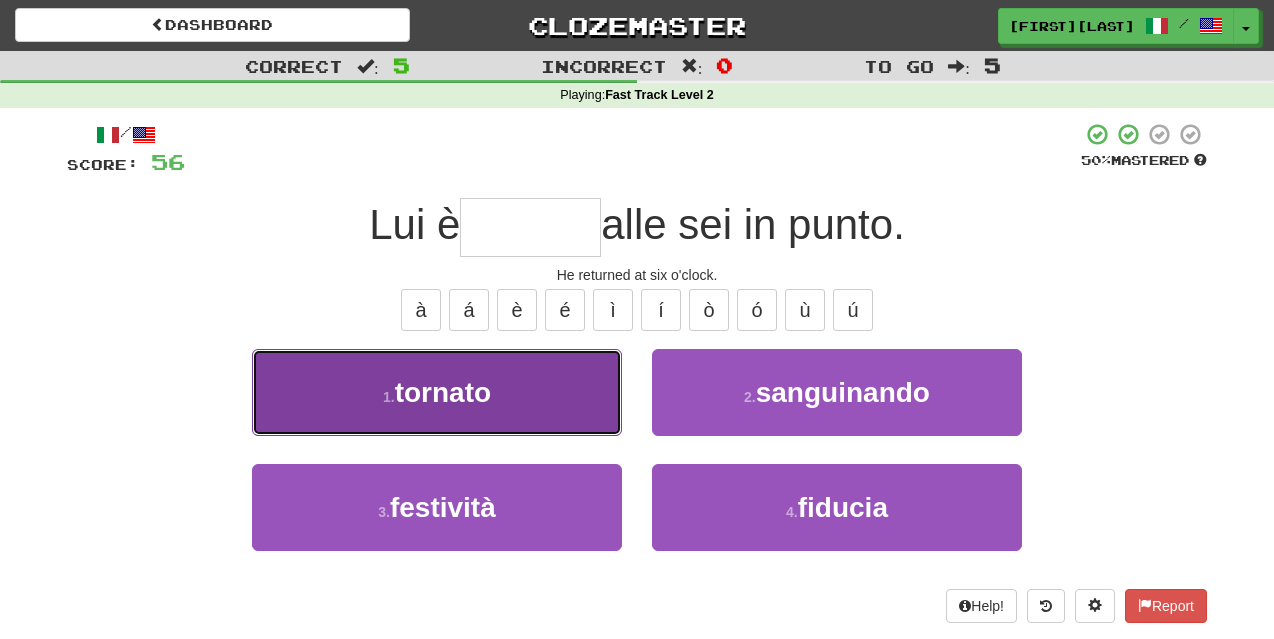 click on "1 .  tornato" at bounding box center (437, 392) 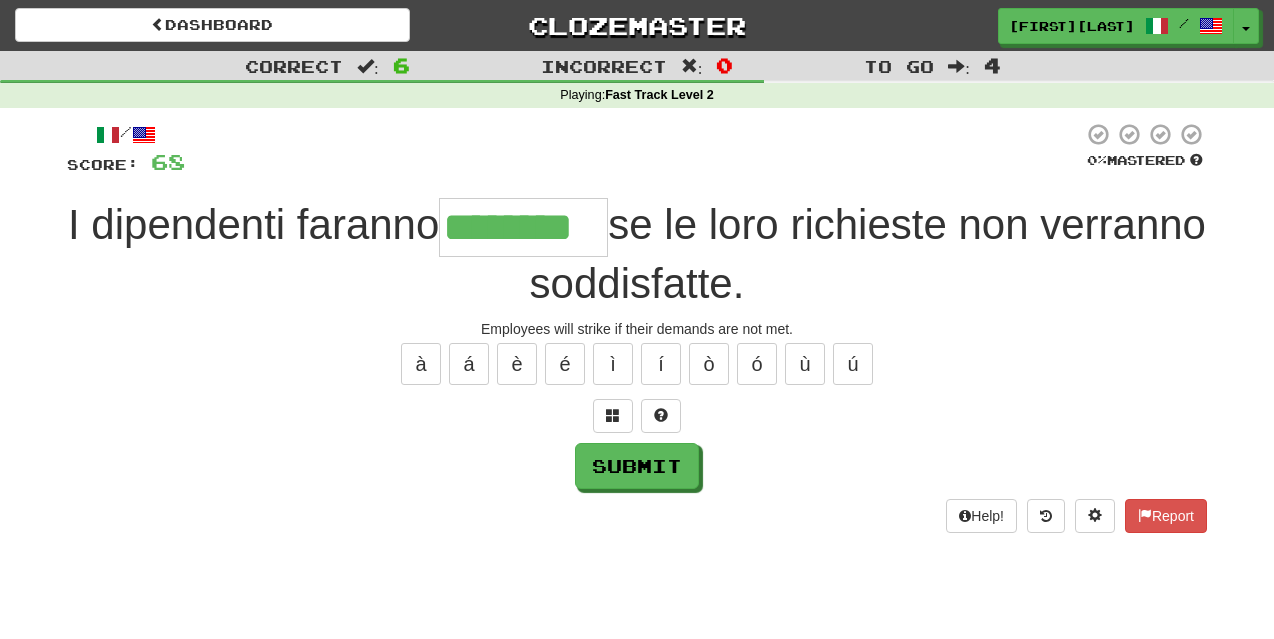 type on "********" 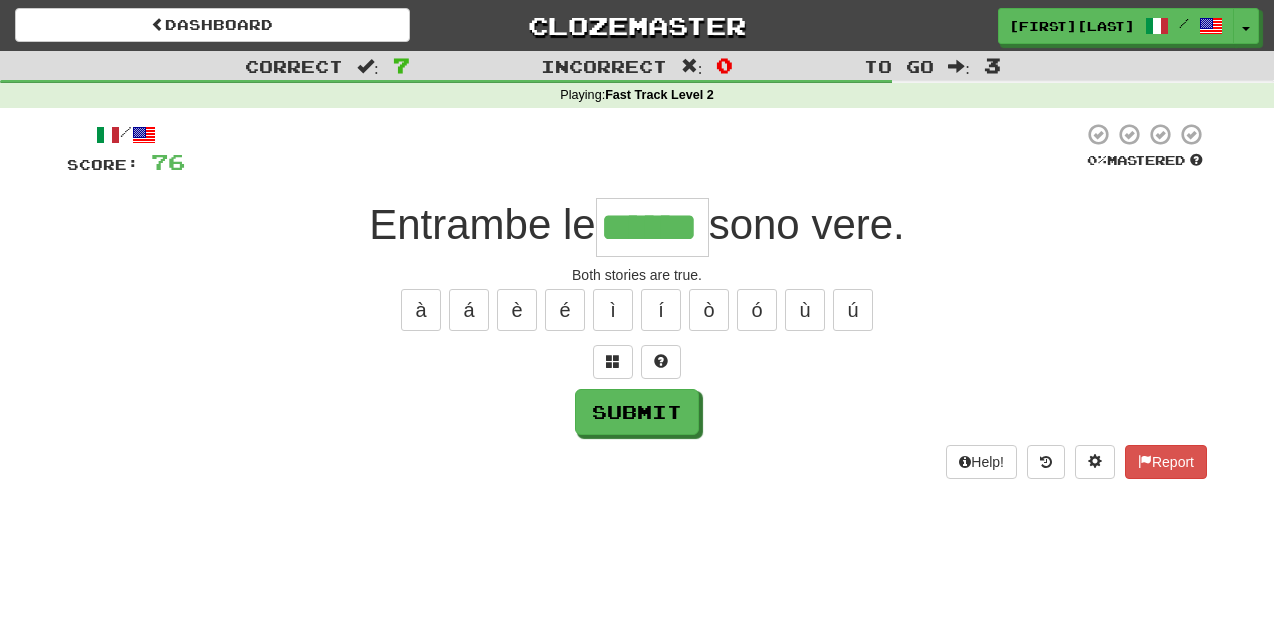 type on "******" 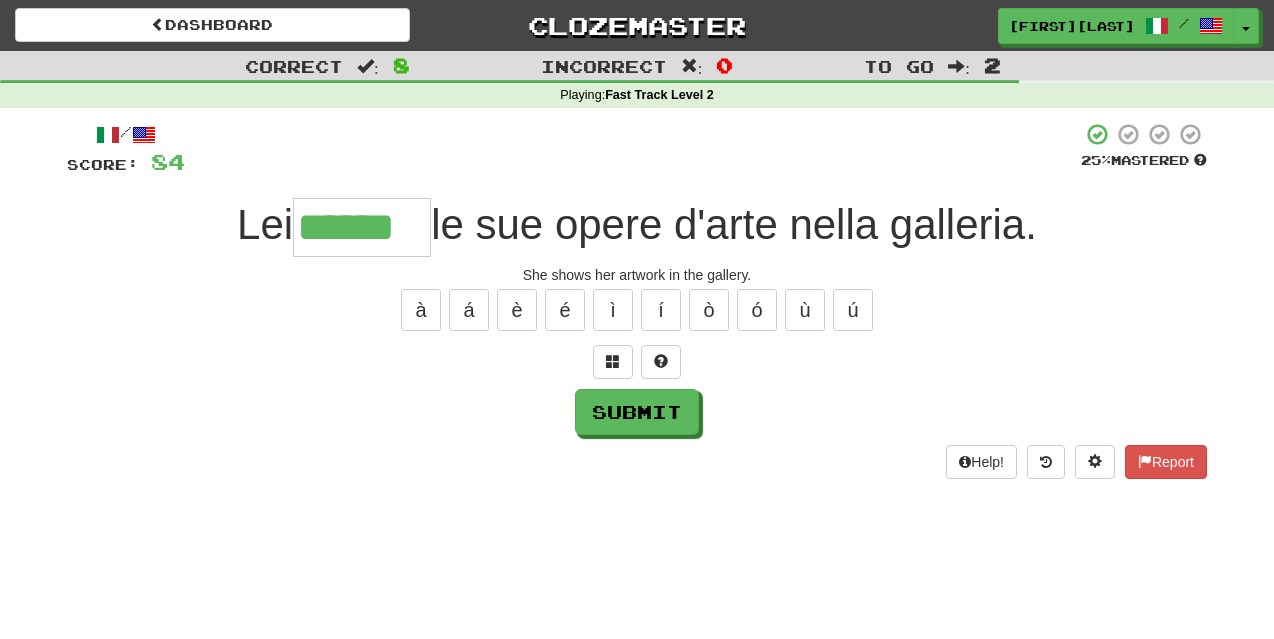 type on "******" 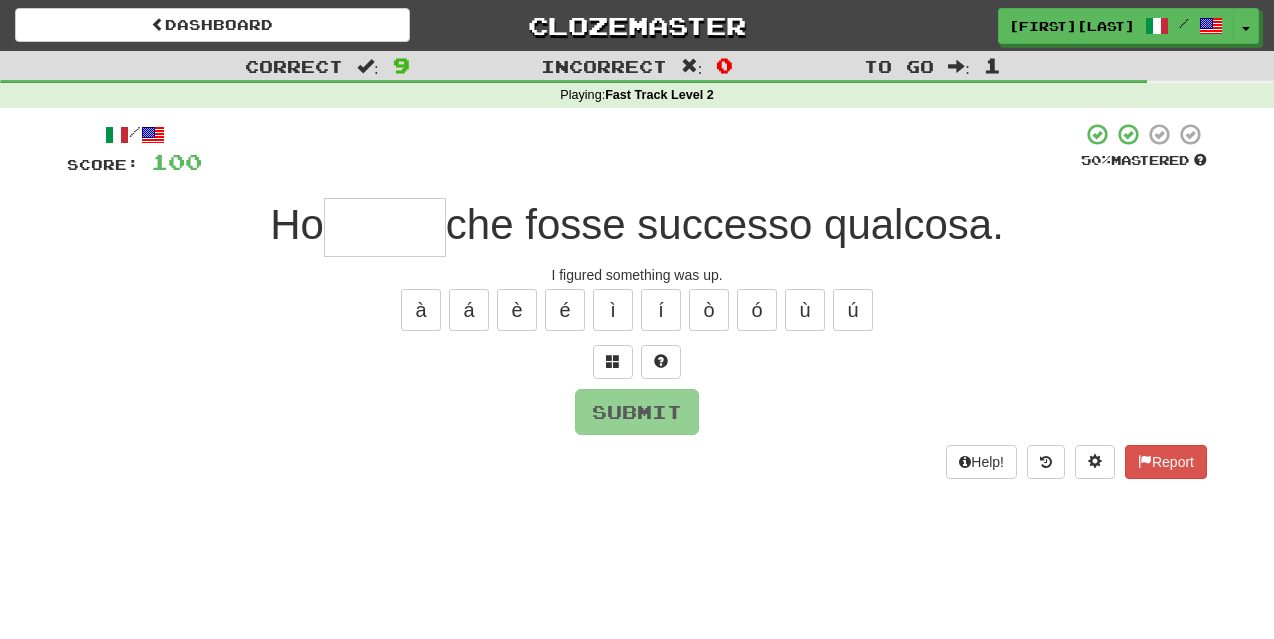 type on "*" 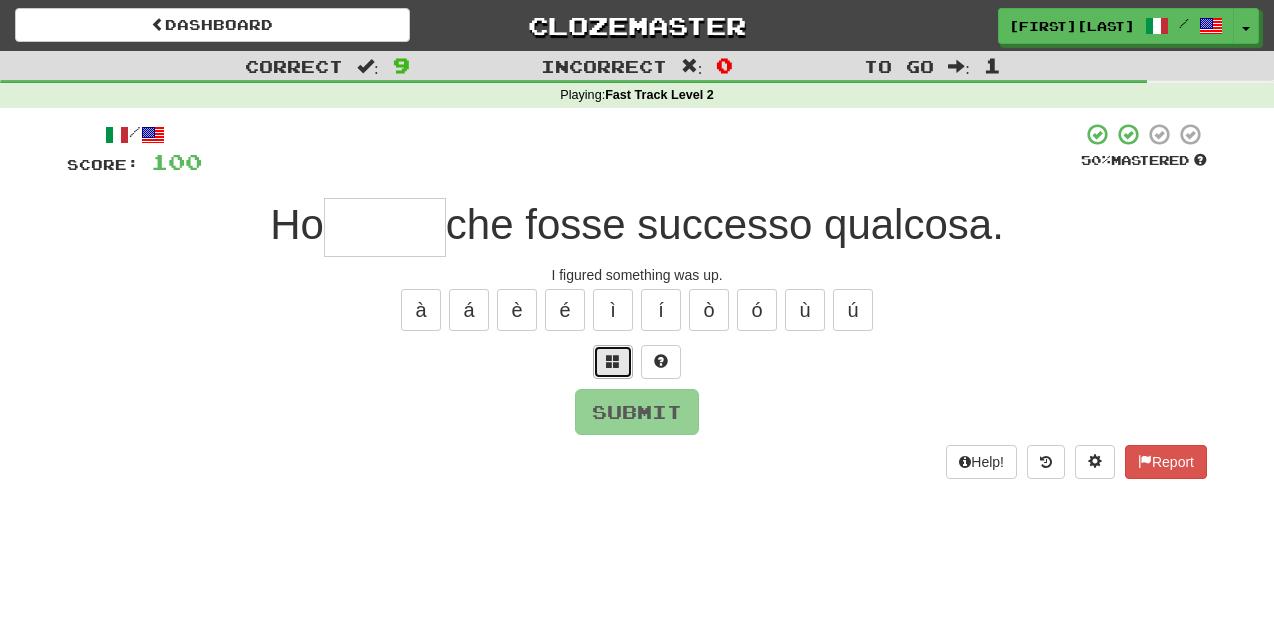 click at bounding box center [613, 361] 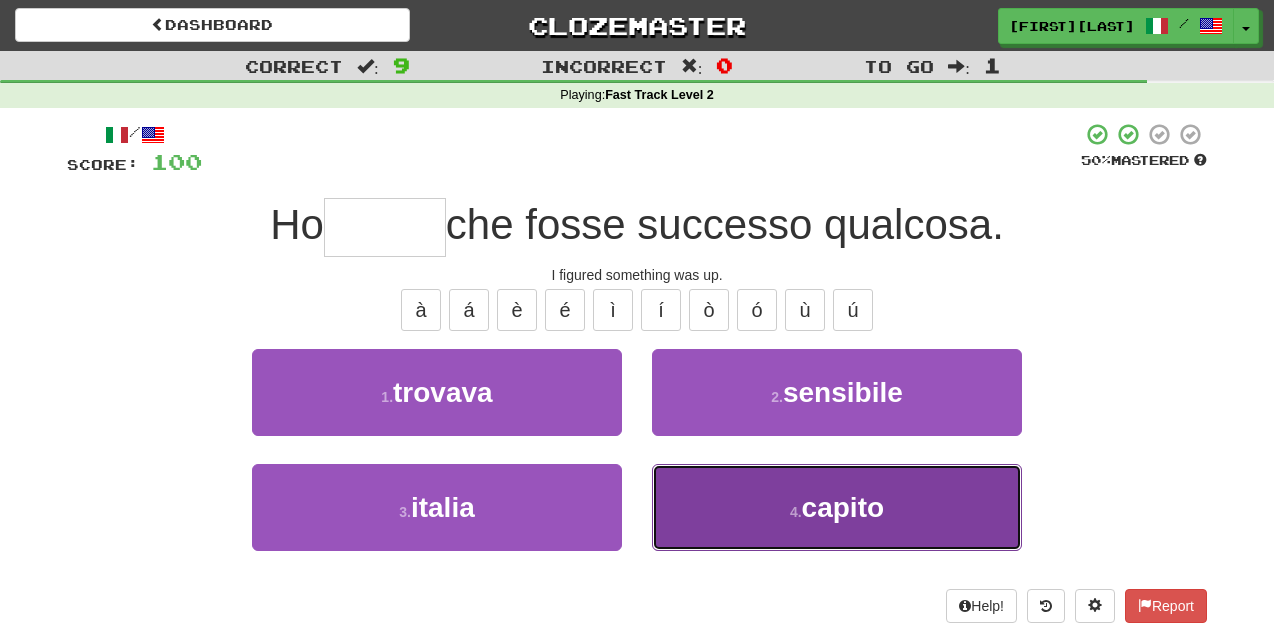 click on "4 .  capito" at bounding box center [837, 507] 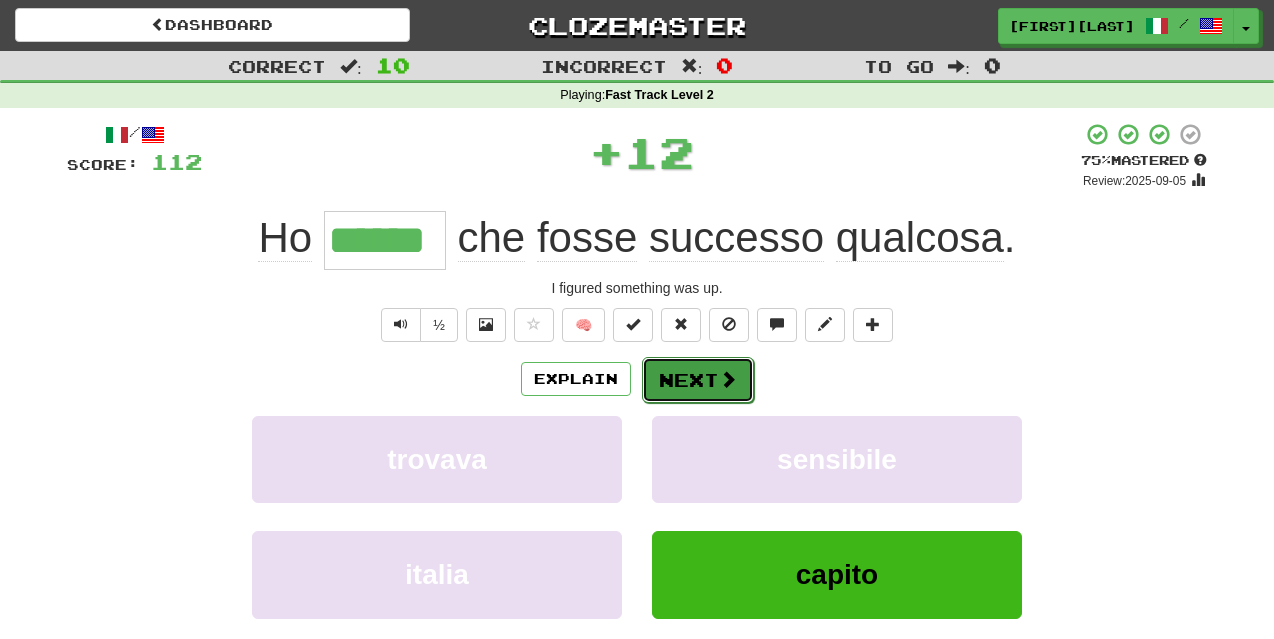 click on "Next" at bounding box center (698, 380) 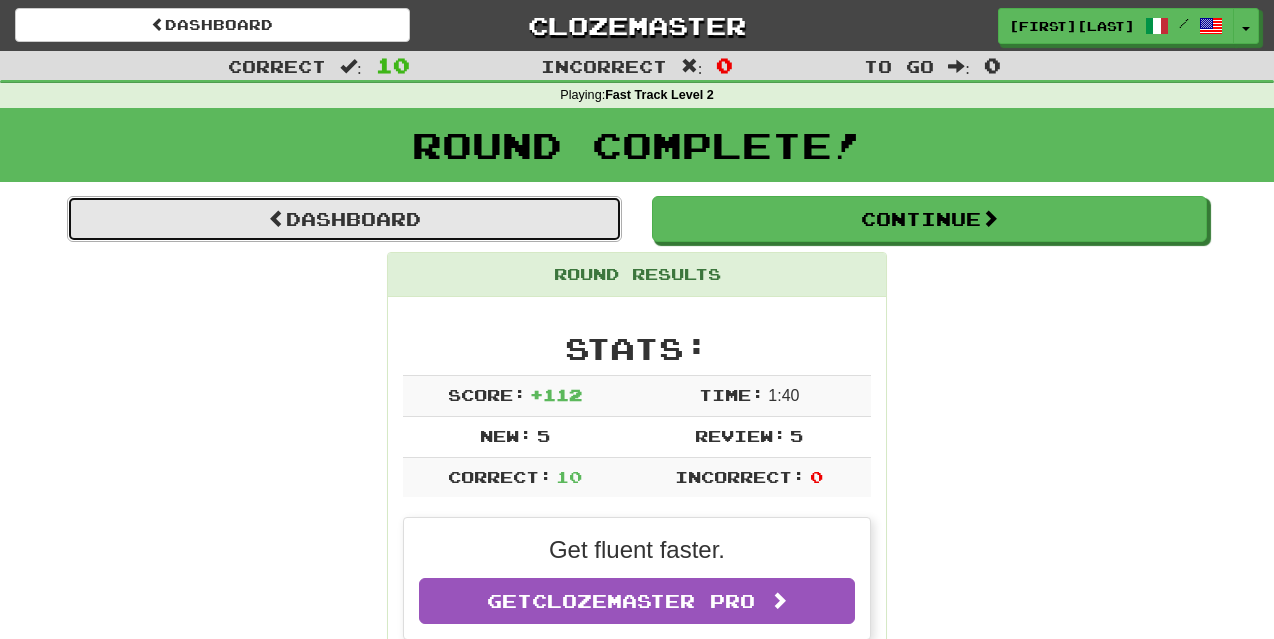 click on "Dashboard" at bounding box center [344, 219] 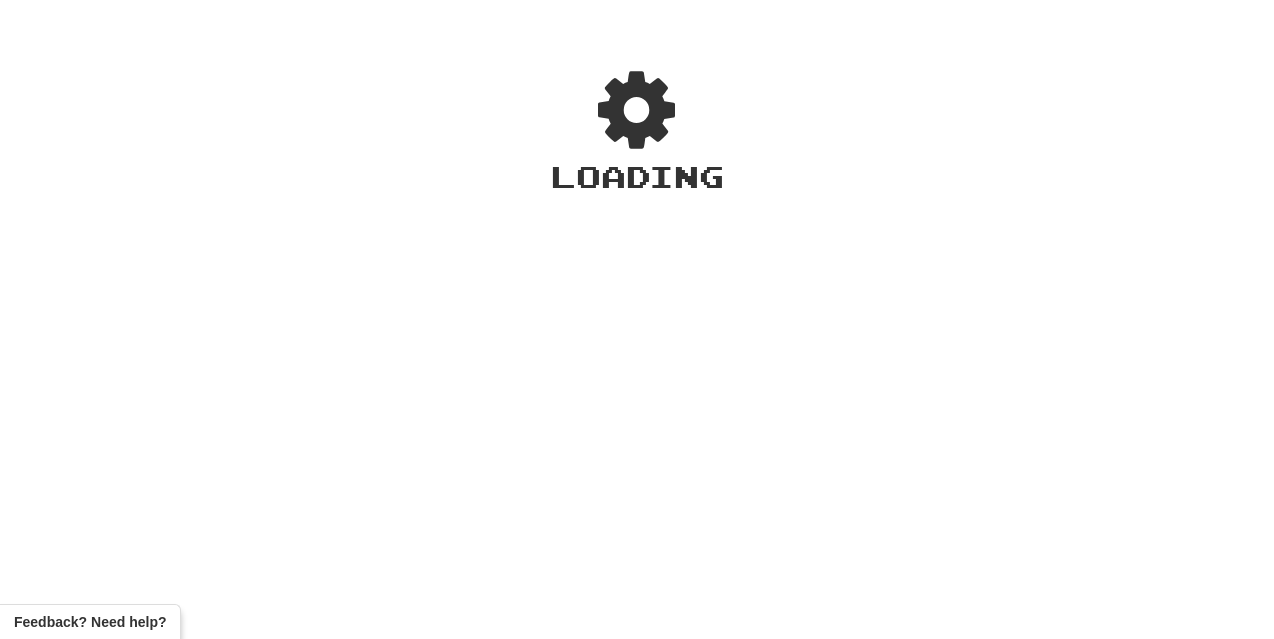 scroll, scrollTop: 0, scrollLeft: 0, axis: both 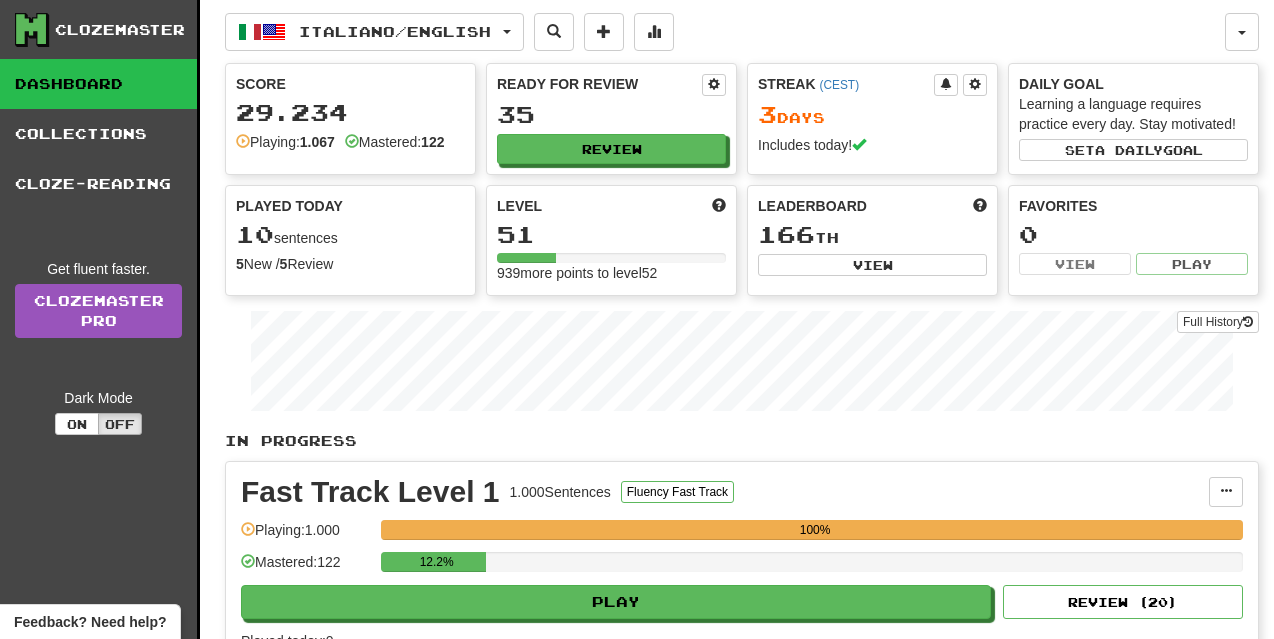 click on "In Progress" at bounding box center (742, 441) 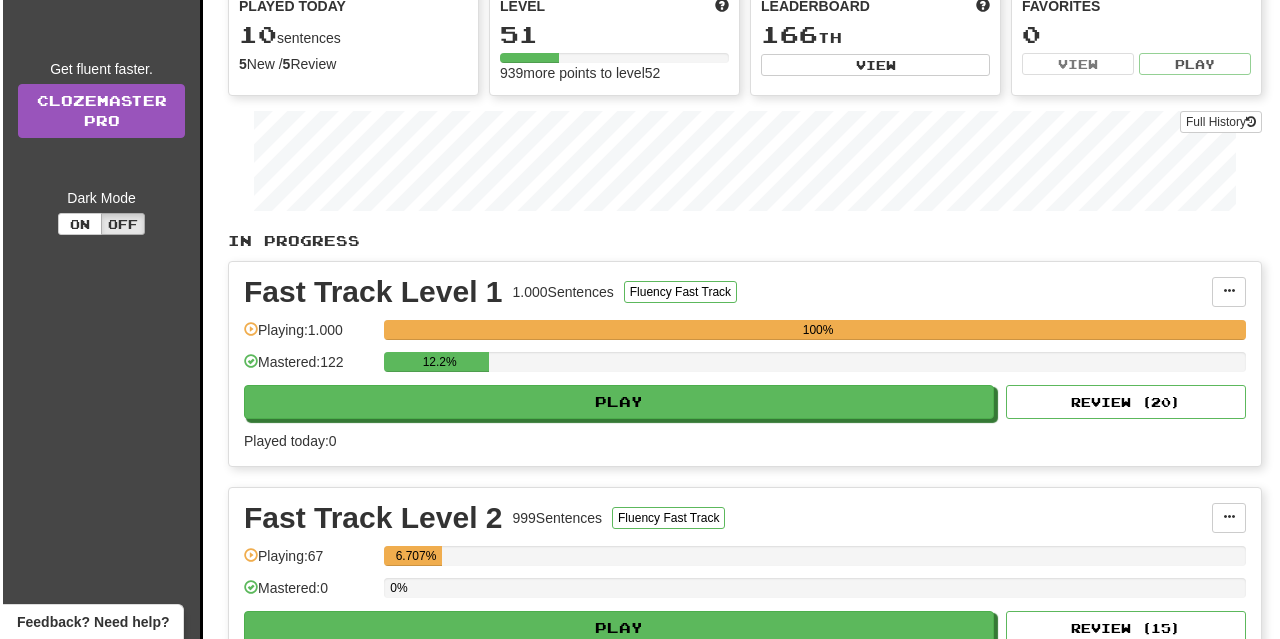scroll, scrollTop: 300, scrollLeft: 0, axis: vertical 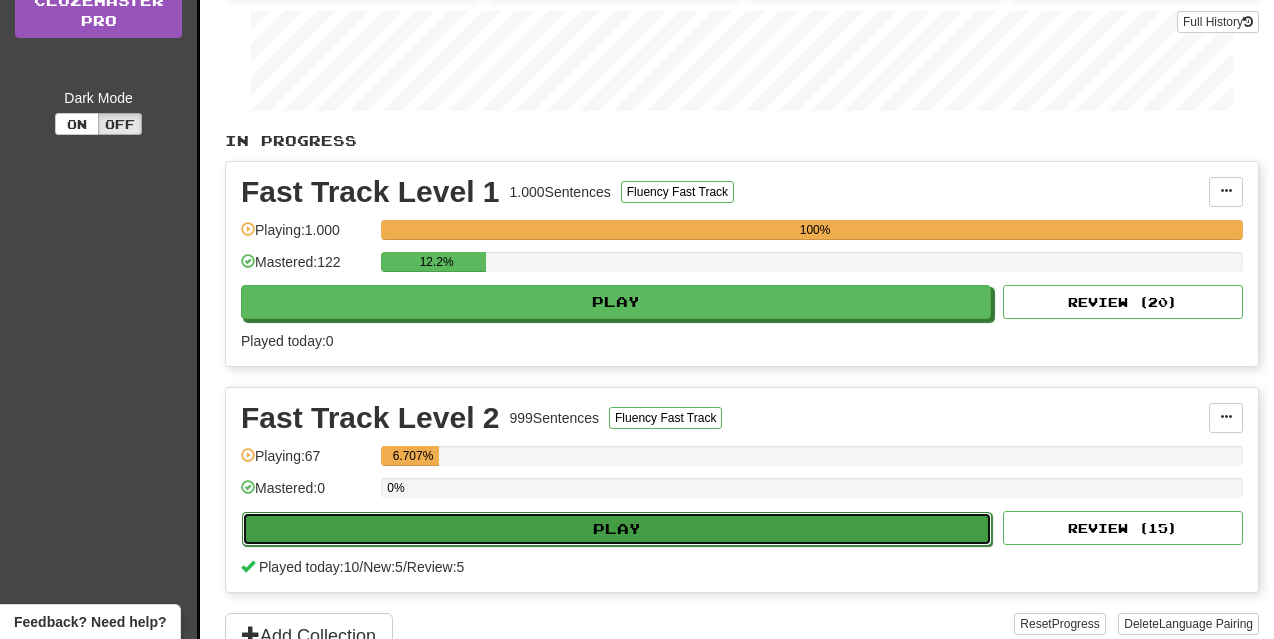 click on "Play" at bounding box center [617, 529] 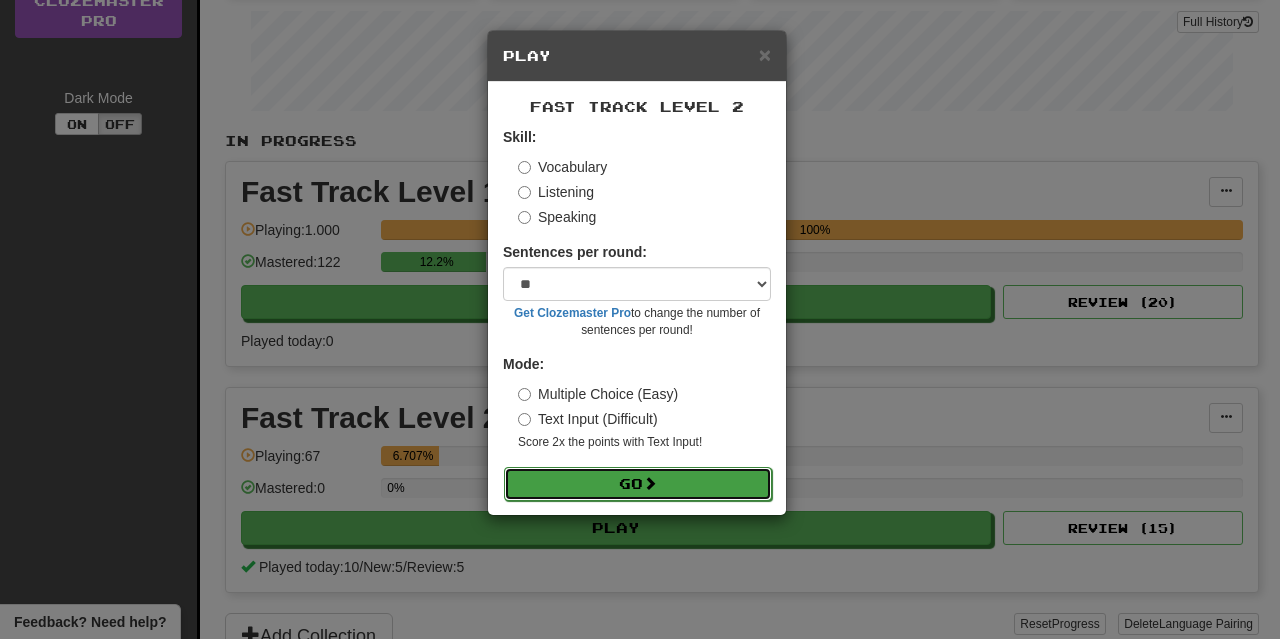 click on "Go" at bounding box center [638, 484] 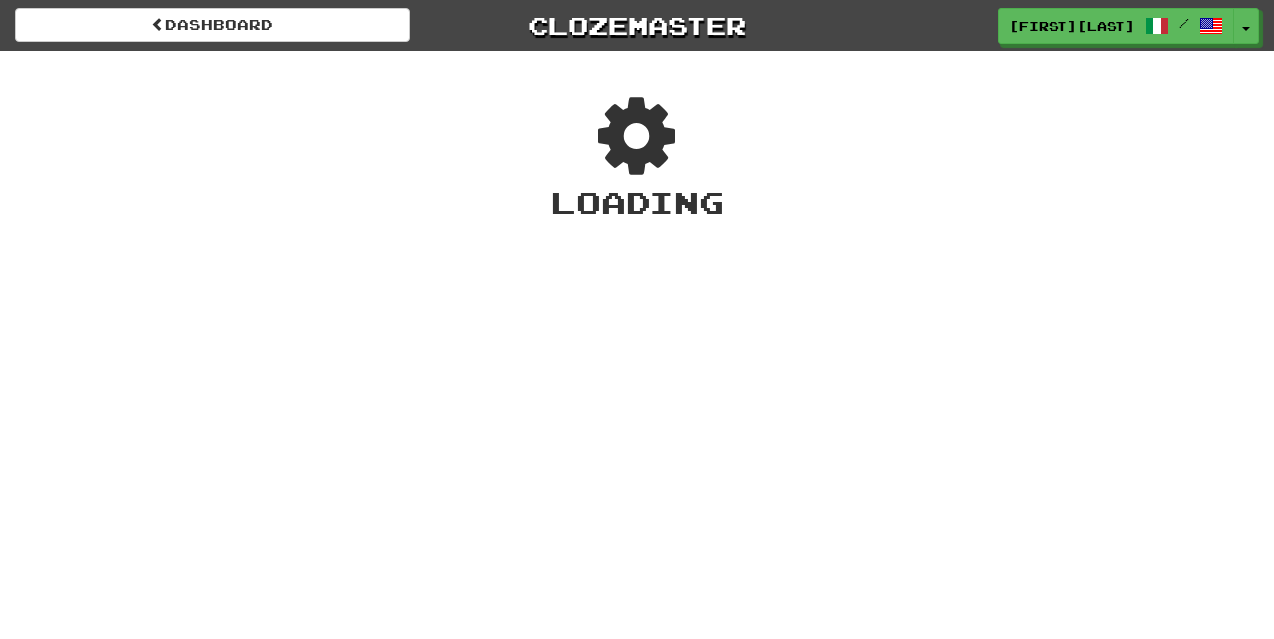 scroll, scrollTop: 0, scrollLeft: 0, axis: both 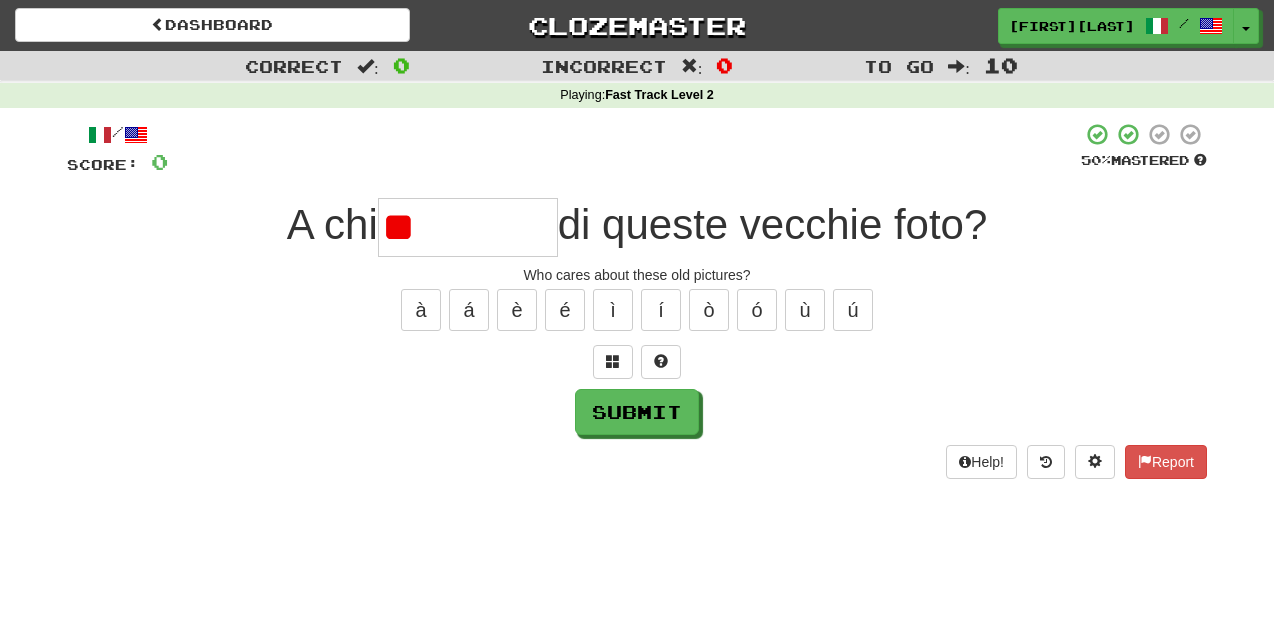 type on "*" 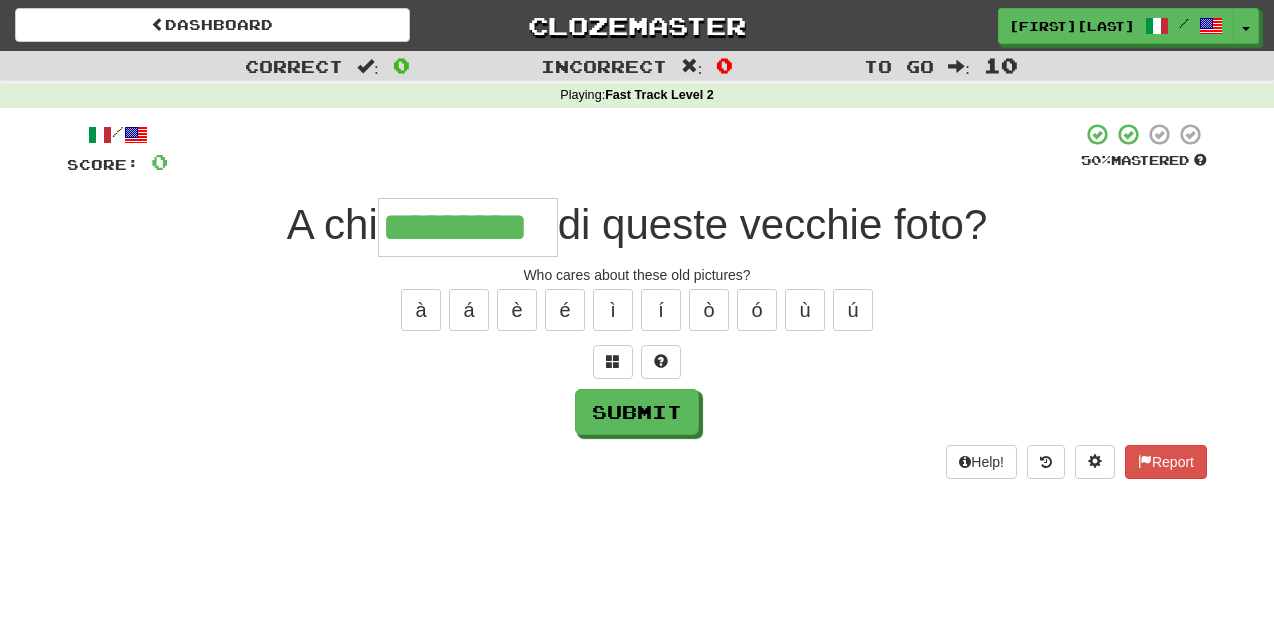 type on "*********" 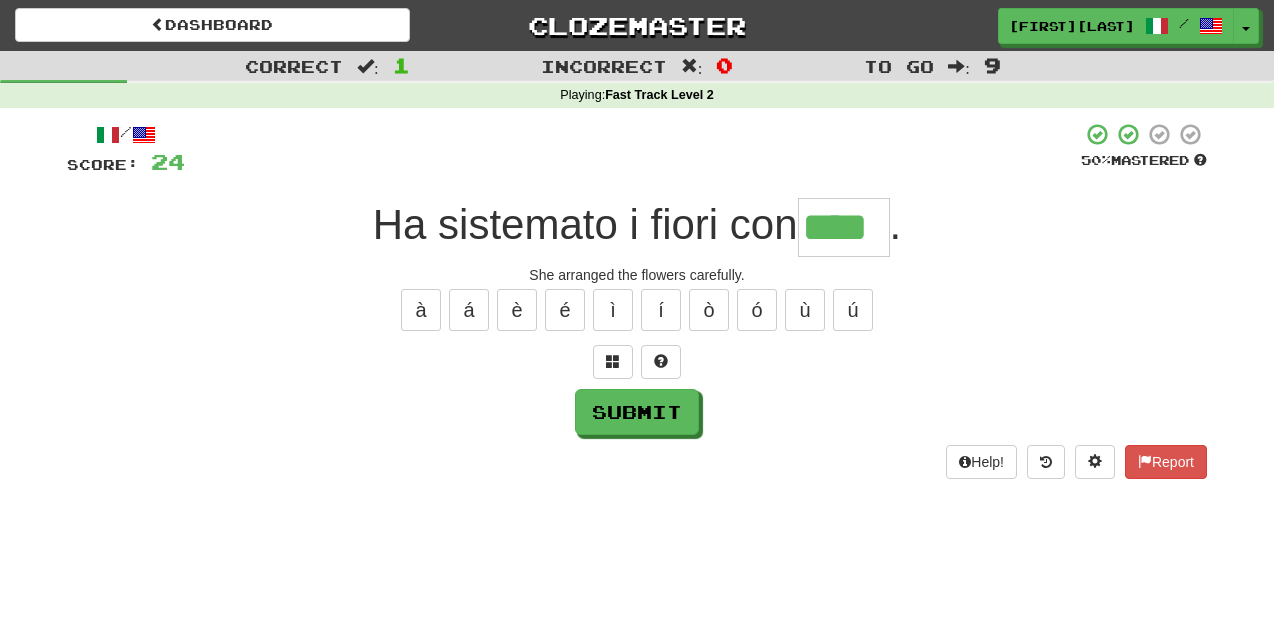 type on "****" 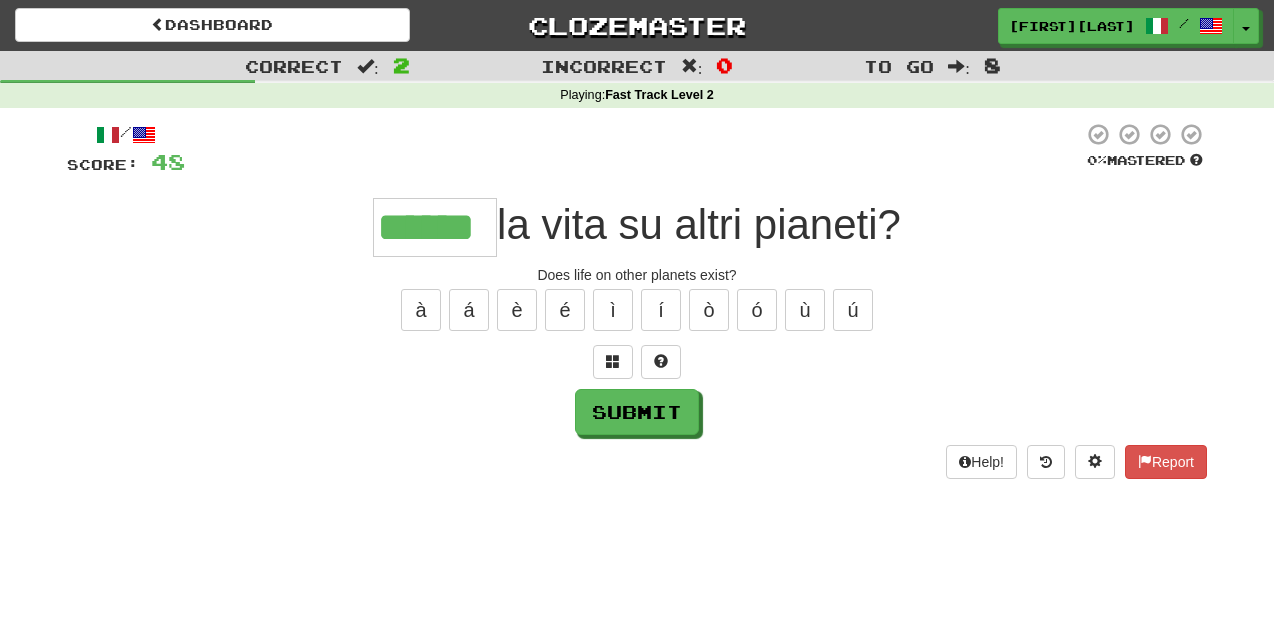 type on "******" 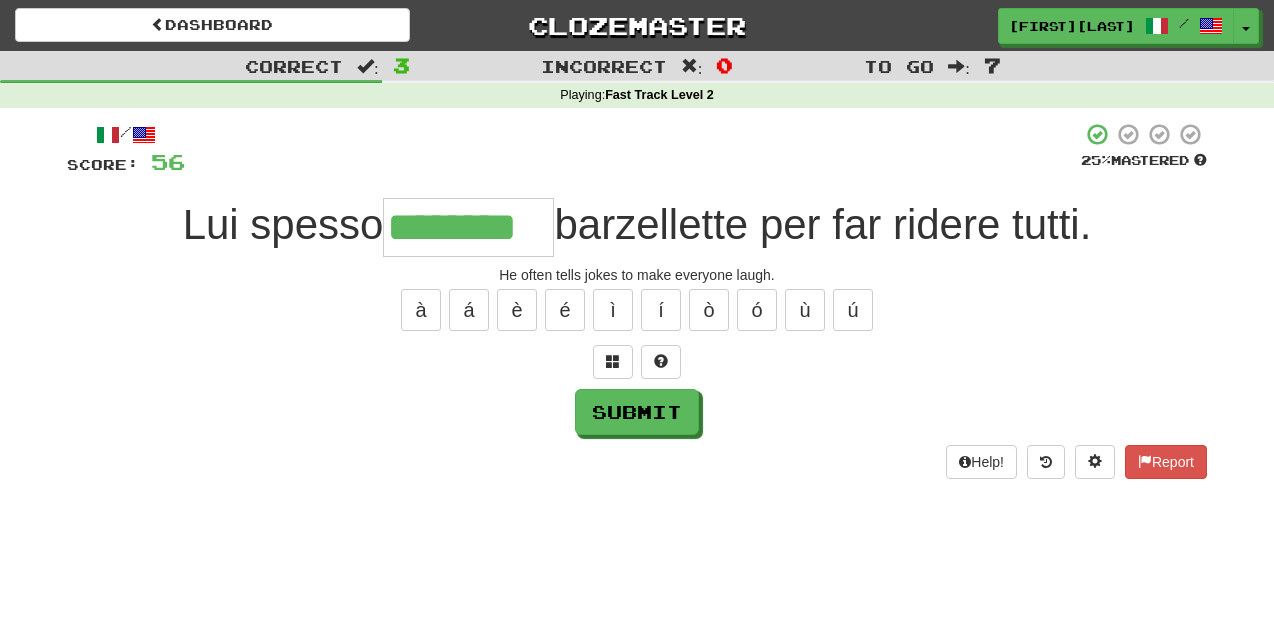 type on "********" 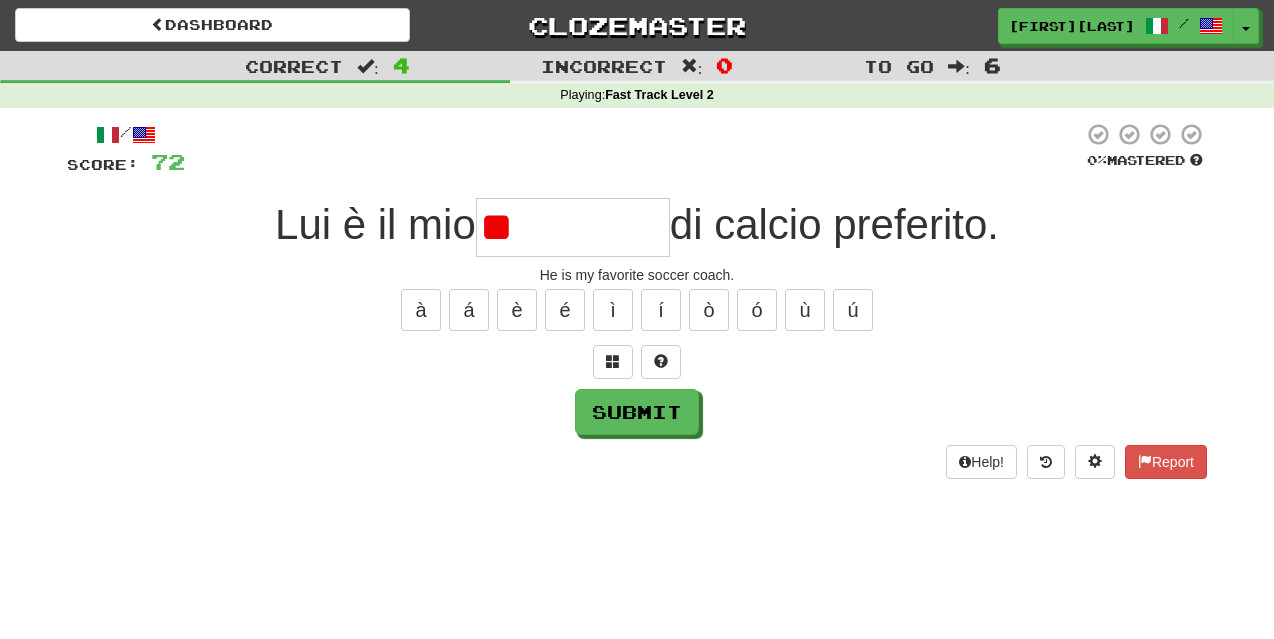 type on "*" 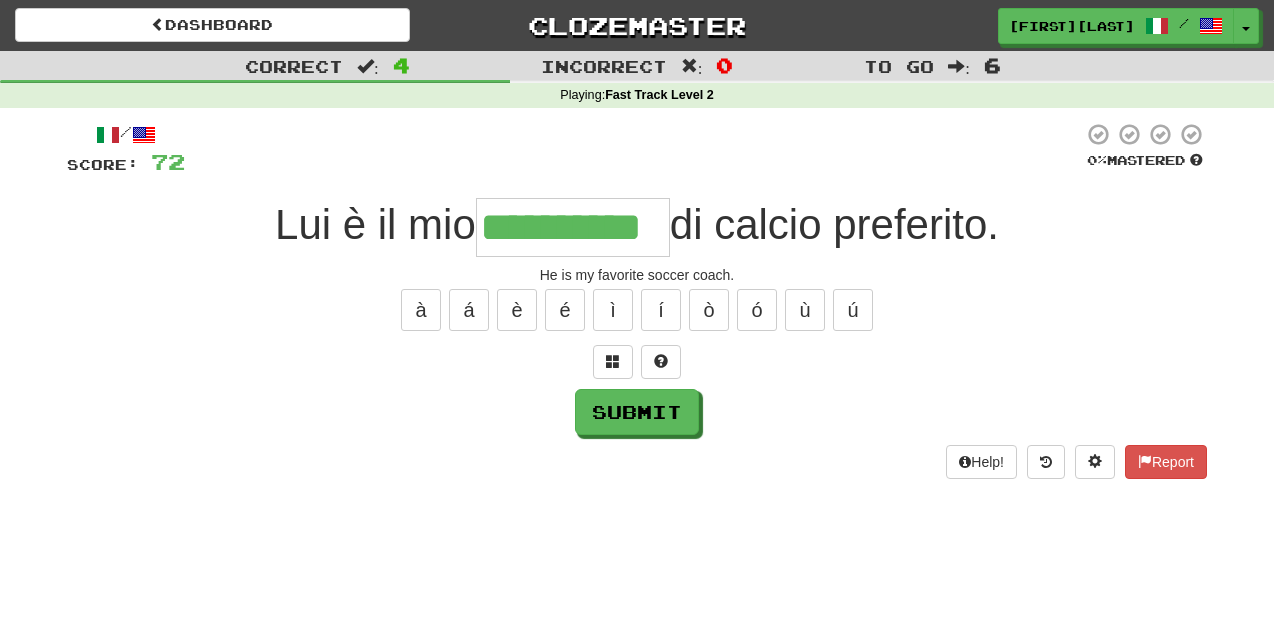 type on "**********" 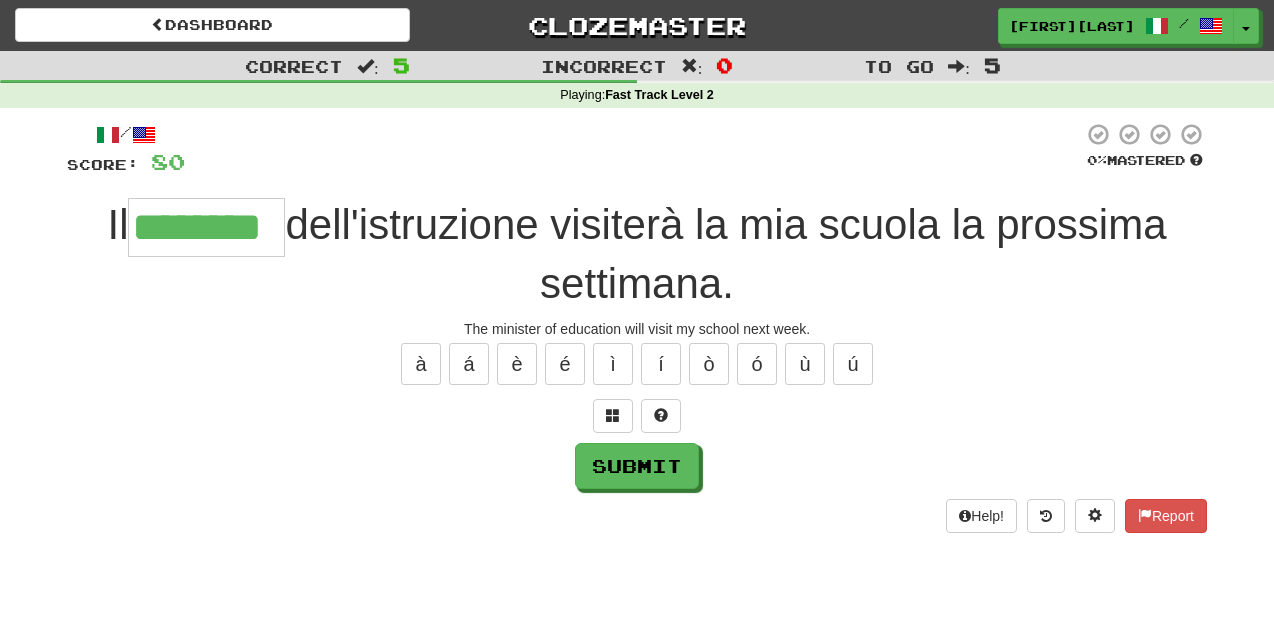 type on "********" 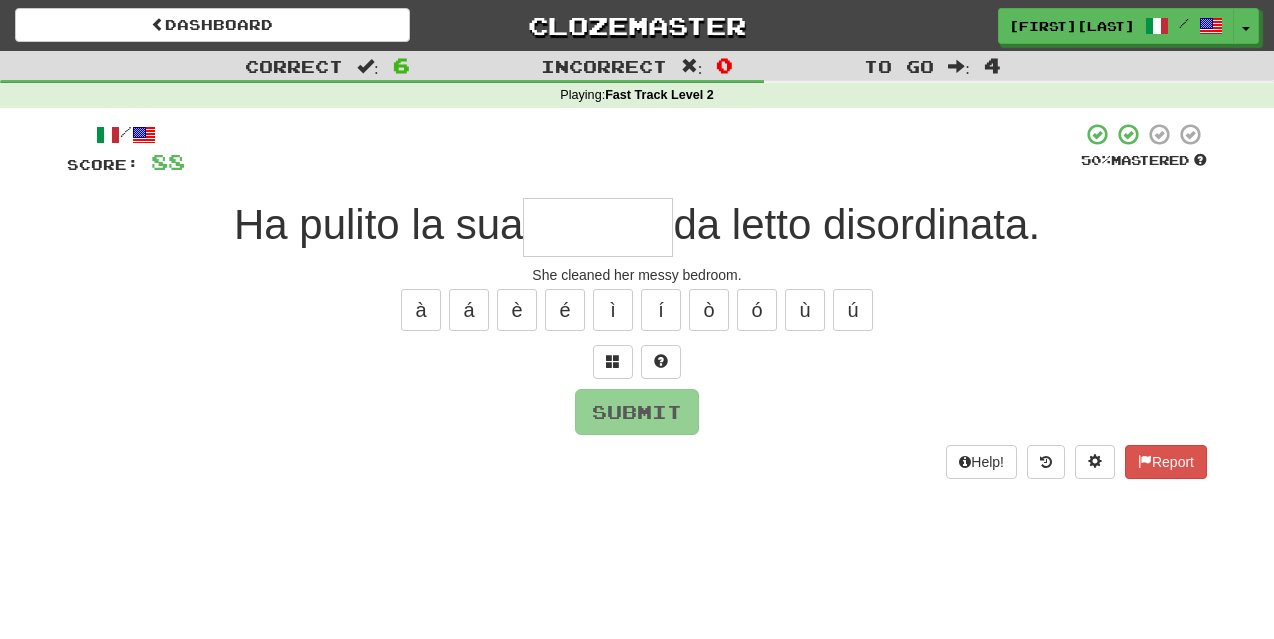 type on "*" 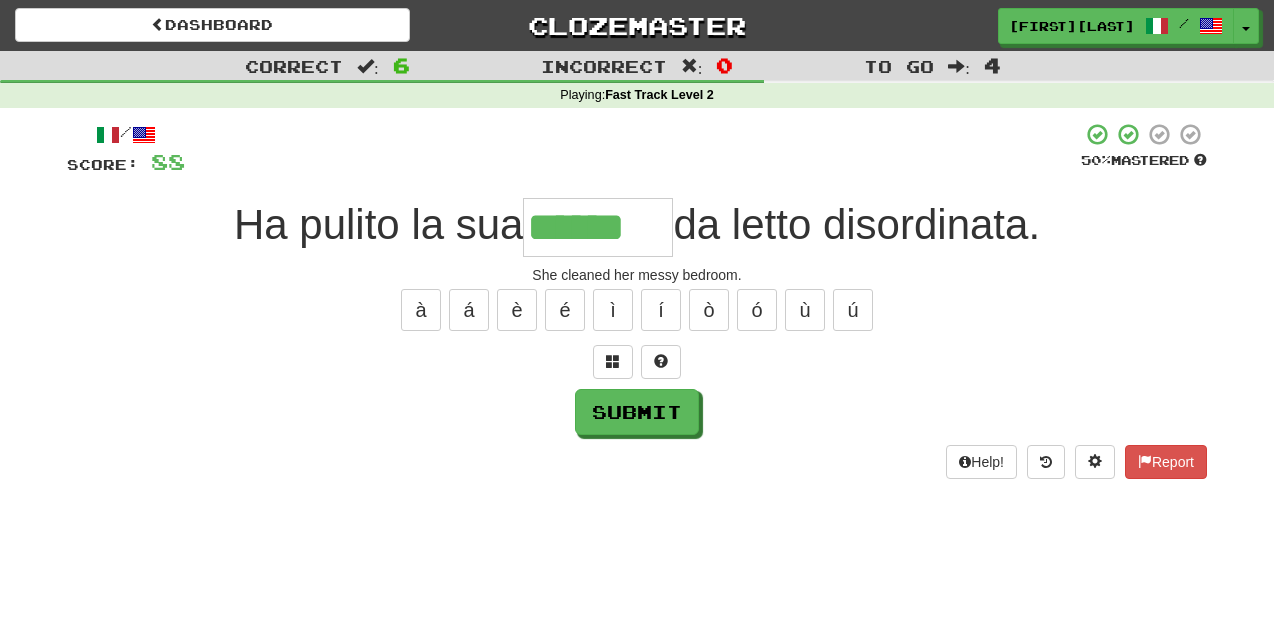 type on "******" 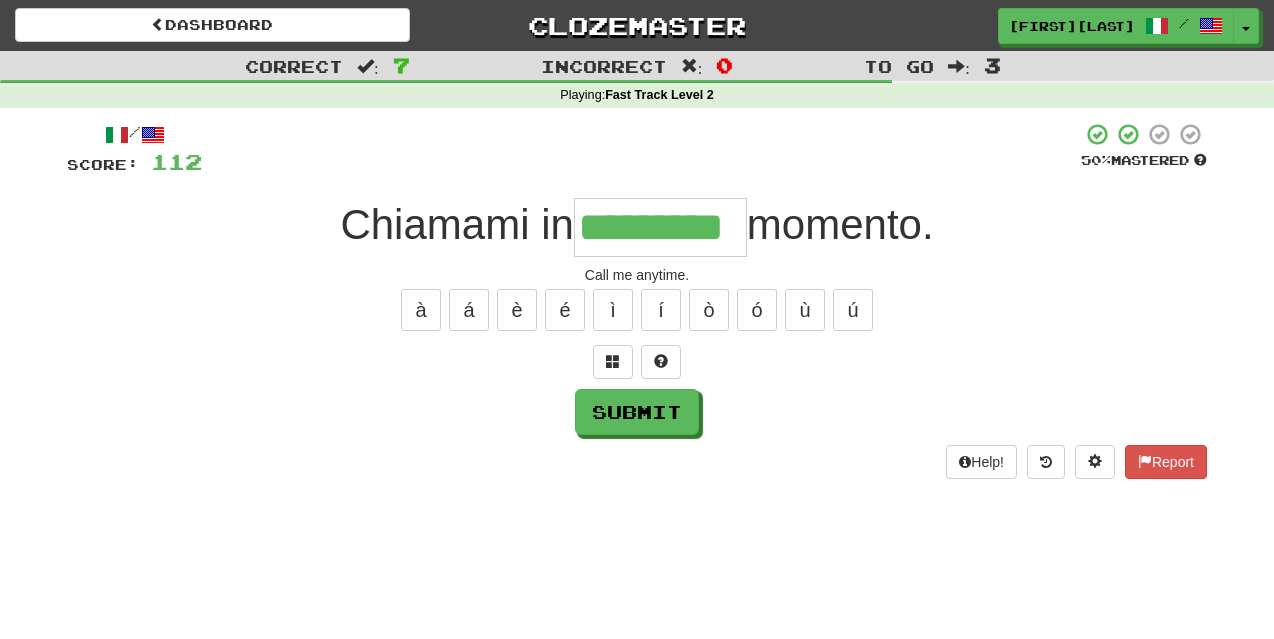 type on "*********" 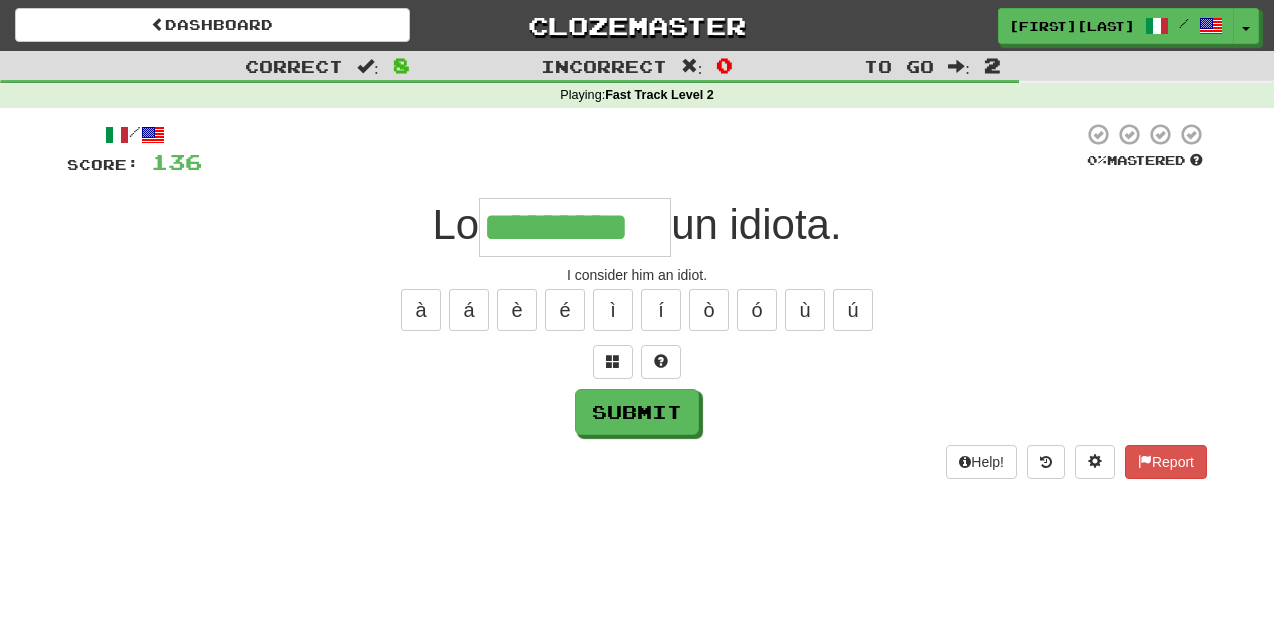 type on "*********" 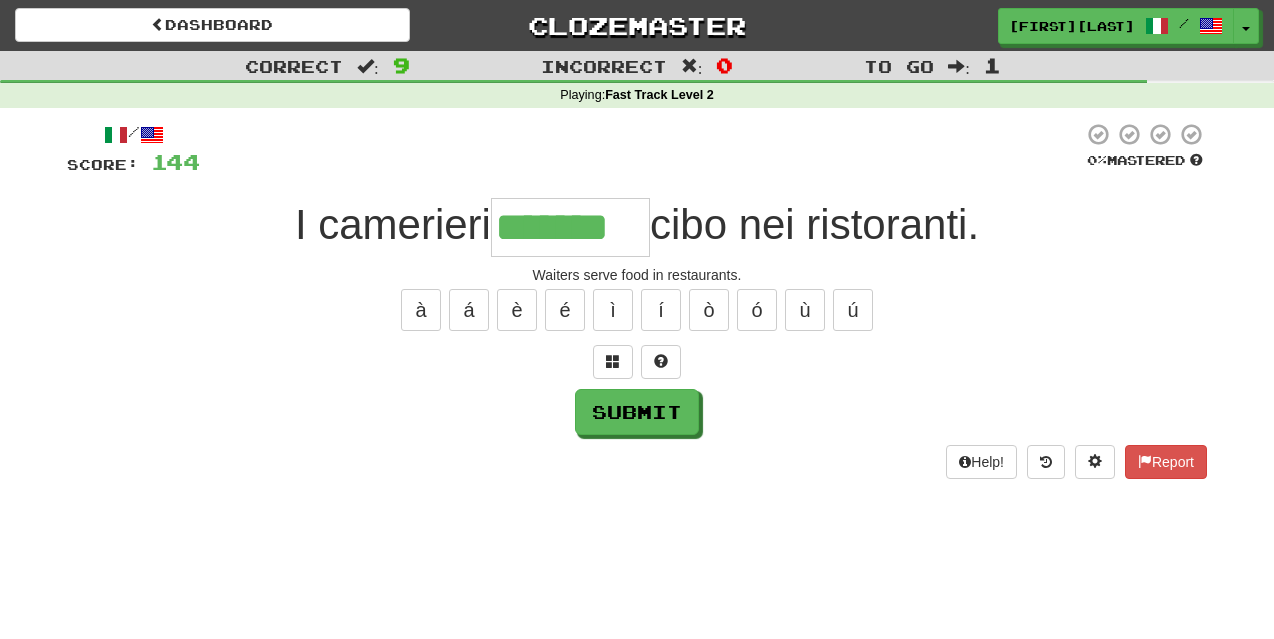 type on "*******" 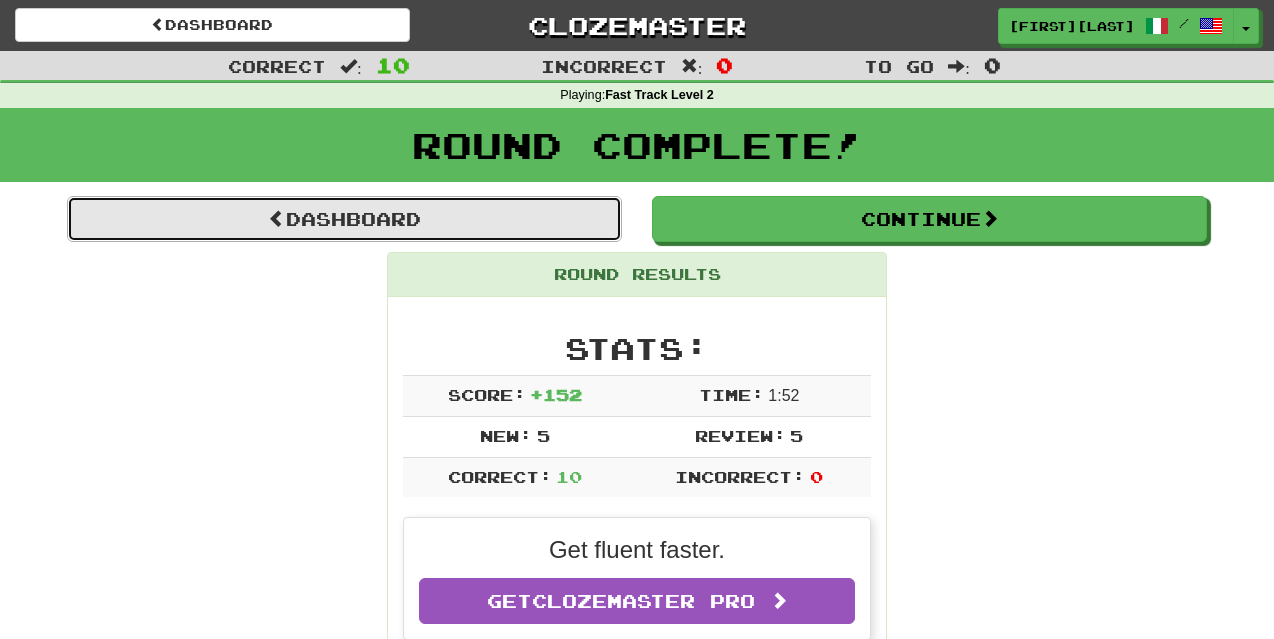 click on "Dashboard" at bounding box center [344, 219] 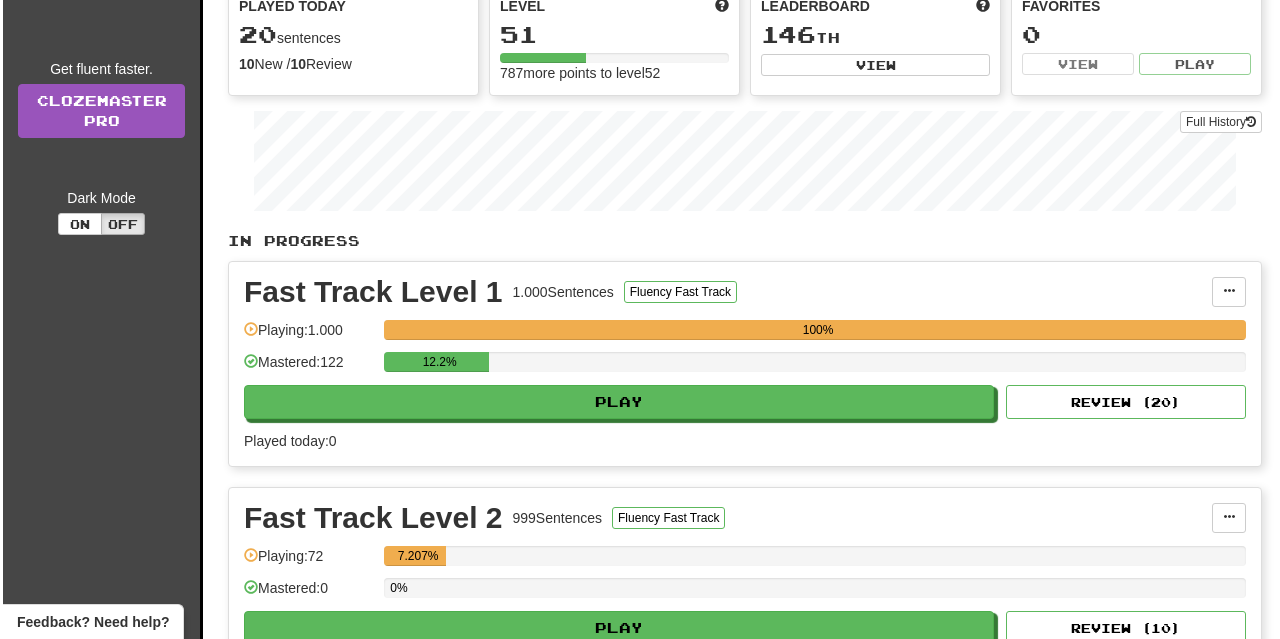 scroll, scrollTop: 300, scrollLeft: 0, axis: vertical 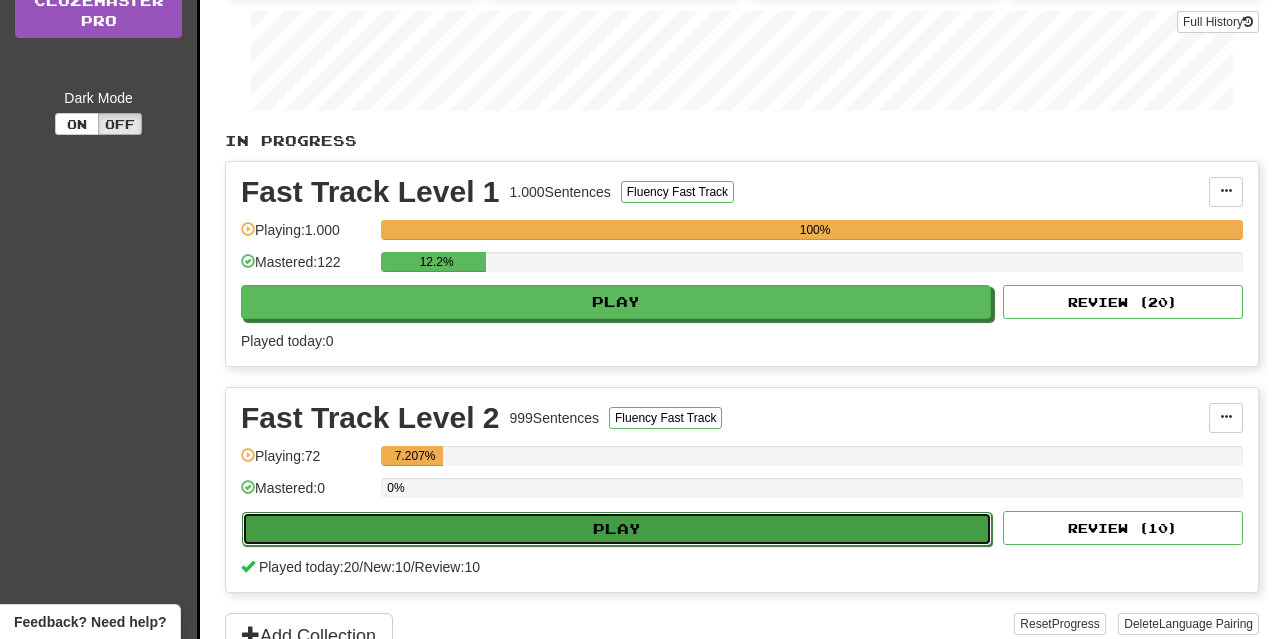 click on "Play" at bounding box center [617, 529] 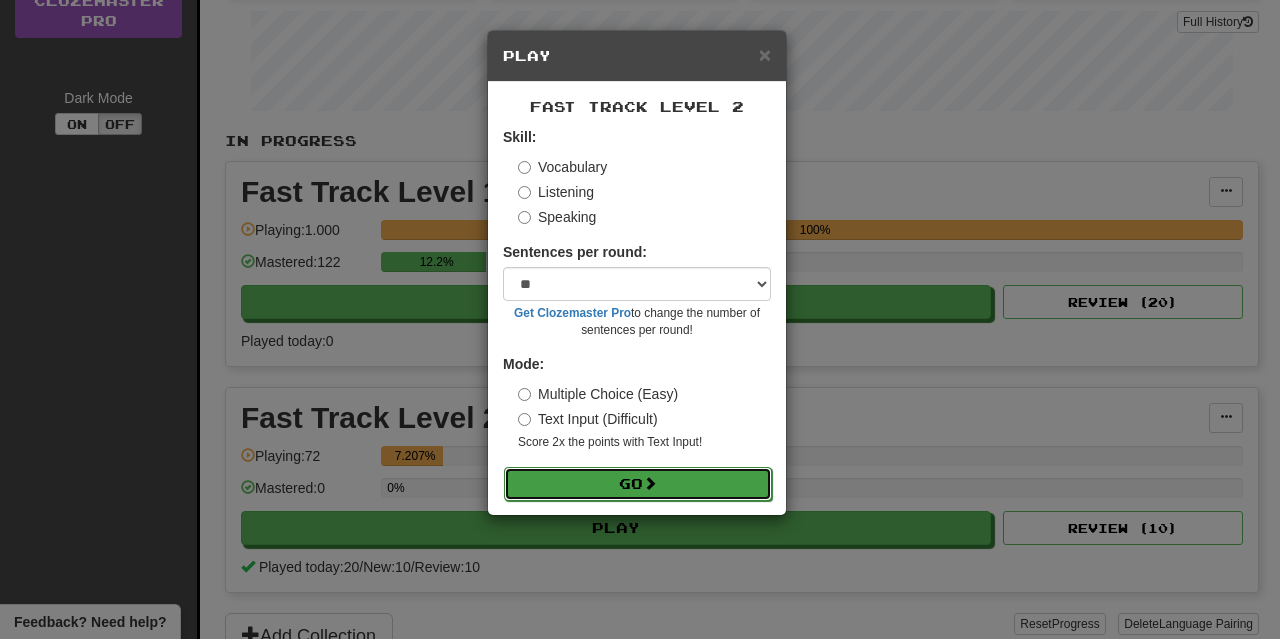 click on "Go" at bounding box center [638, 484] 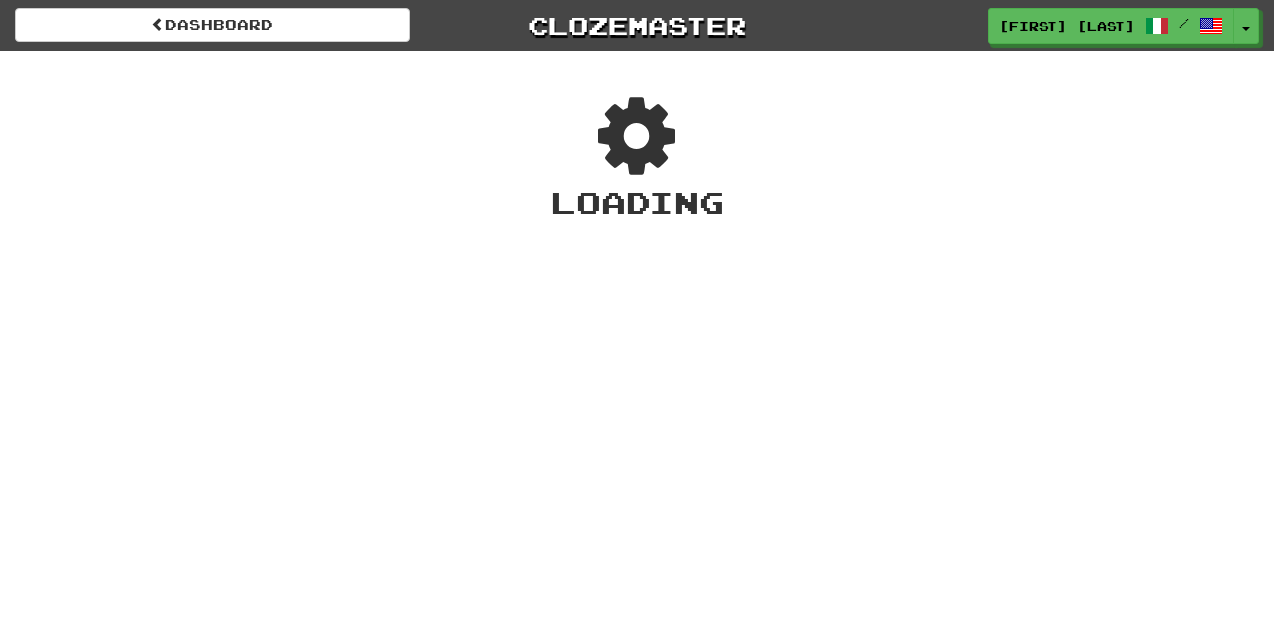 scroll, scrollTop: 0, scrollLeft: 0, axis: both 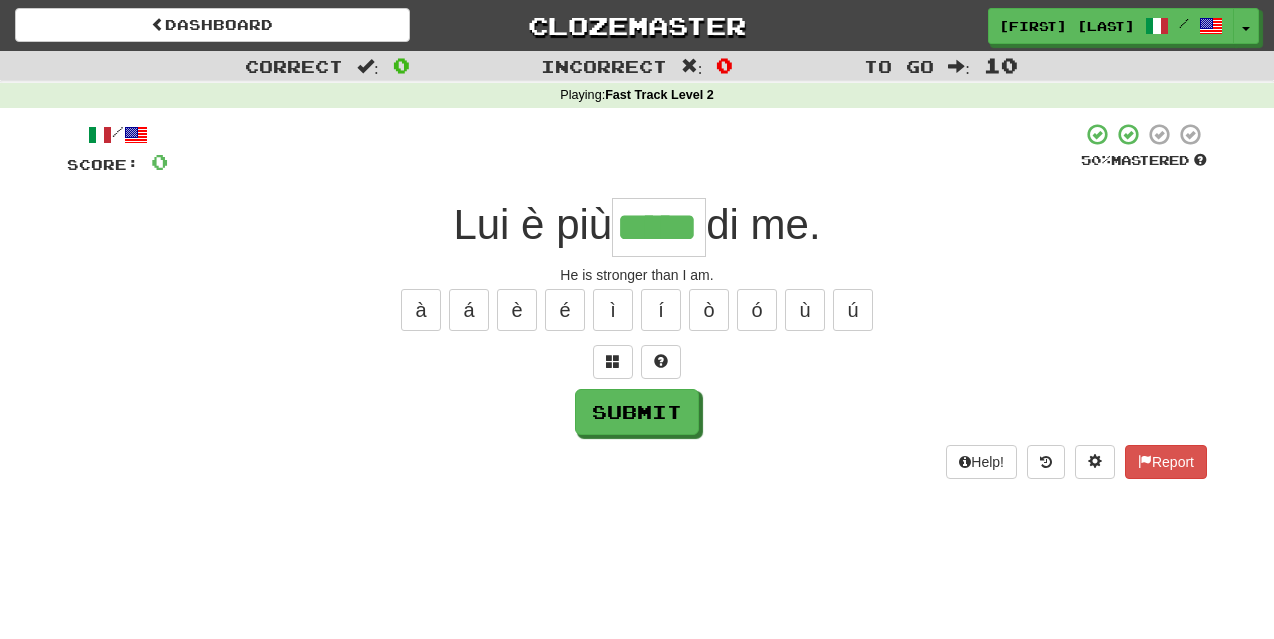 type on "*****" 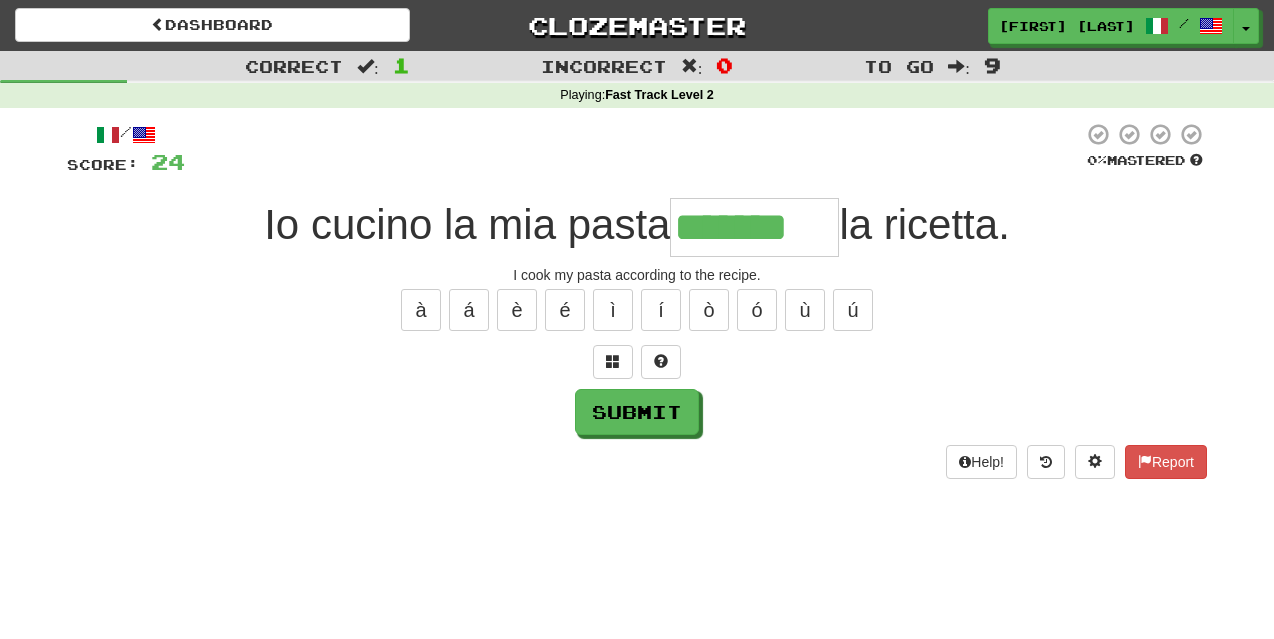 type on "*******" 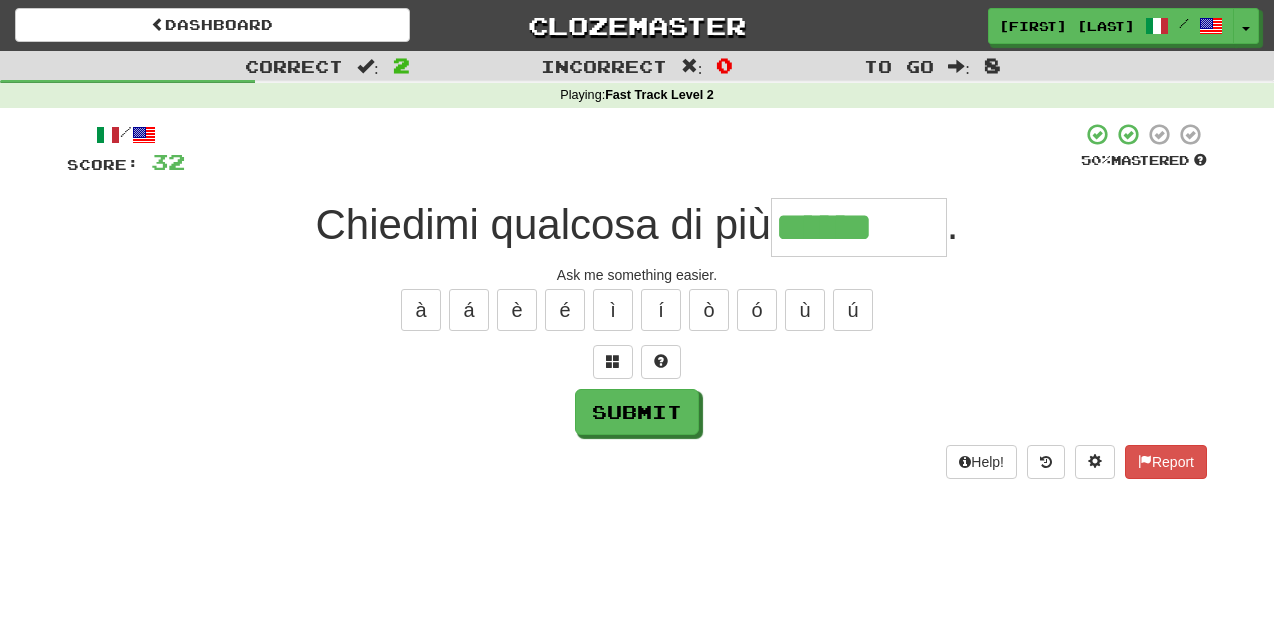 type on "********" 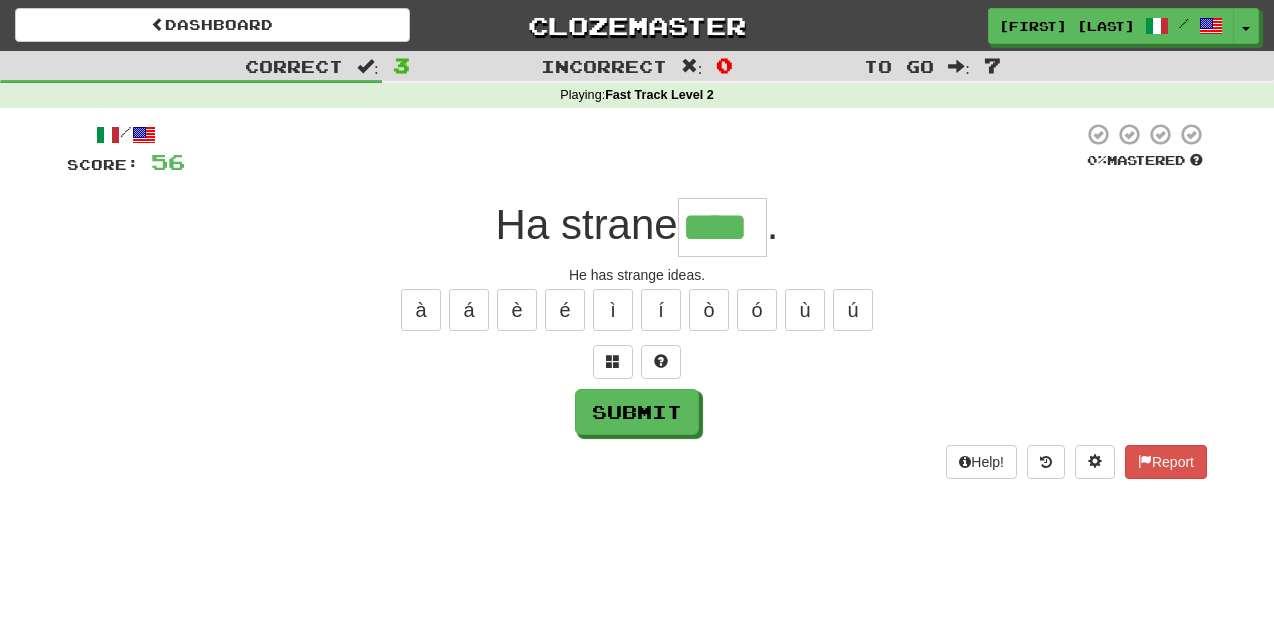 type on "****" 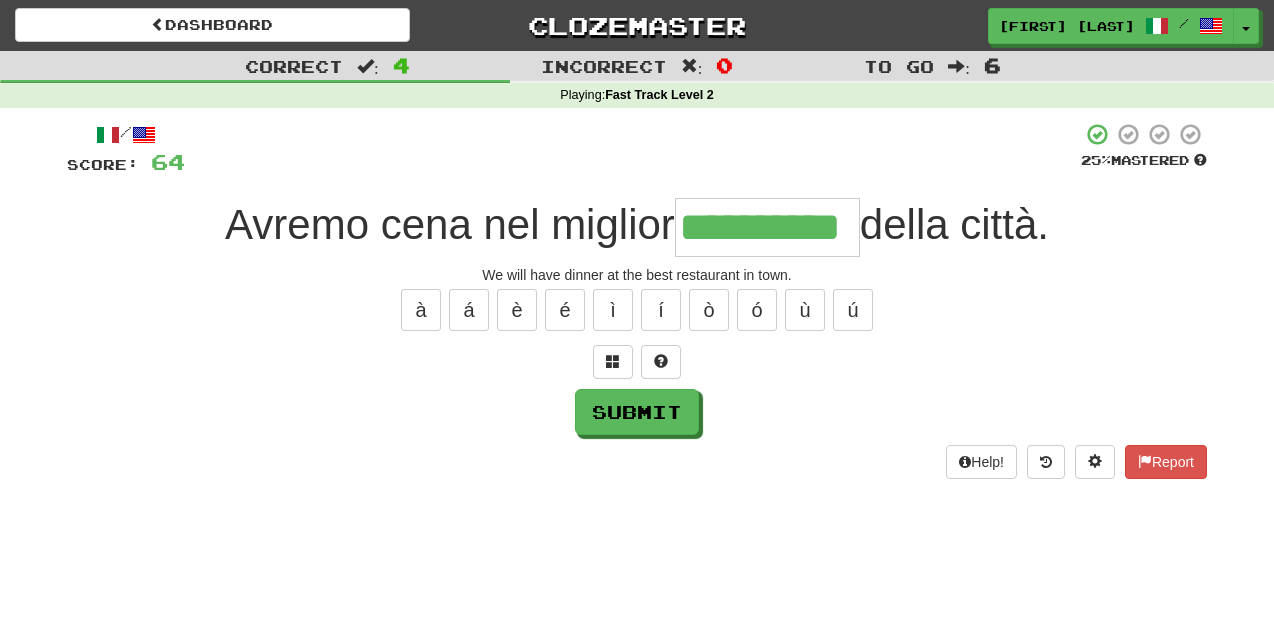 type on "**********" 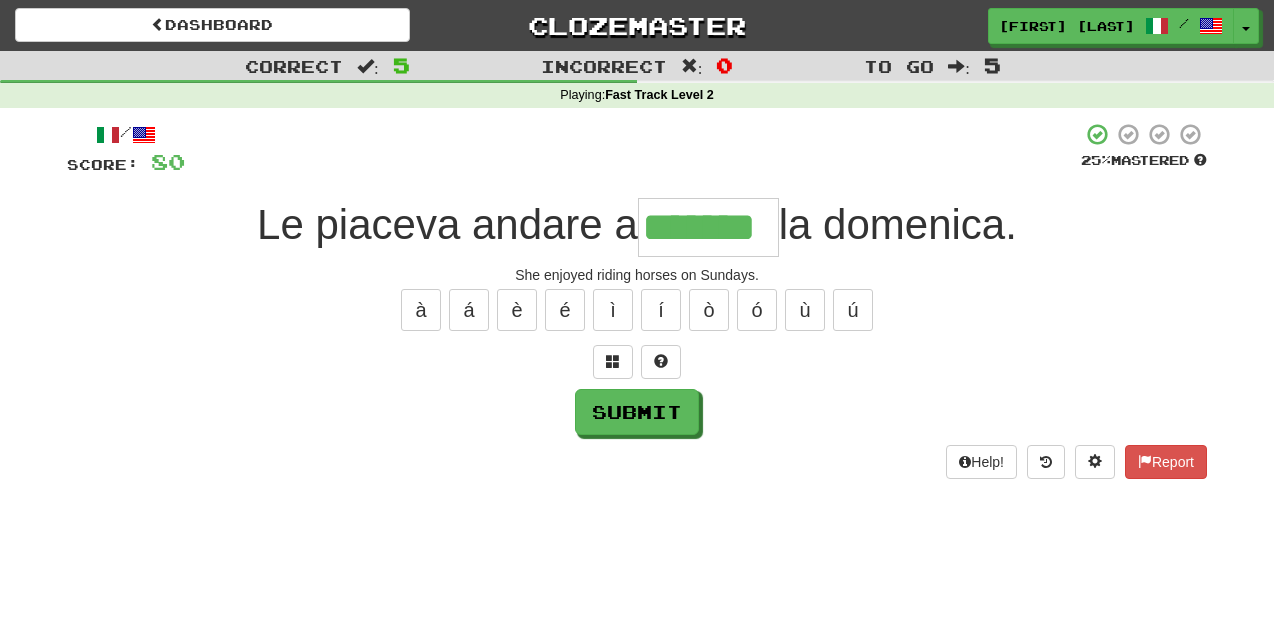 type on "*******" 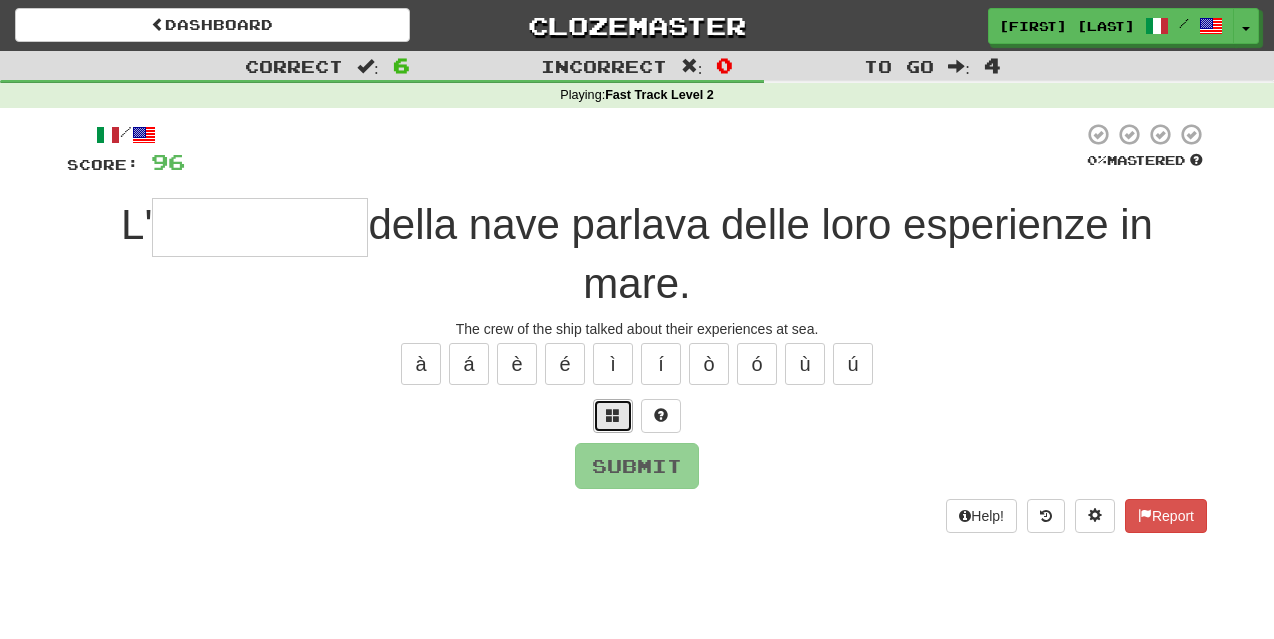 click at bounding box center [613, 416] 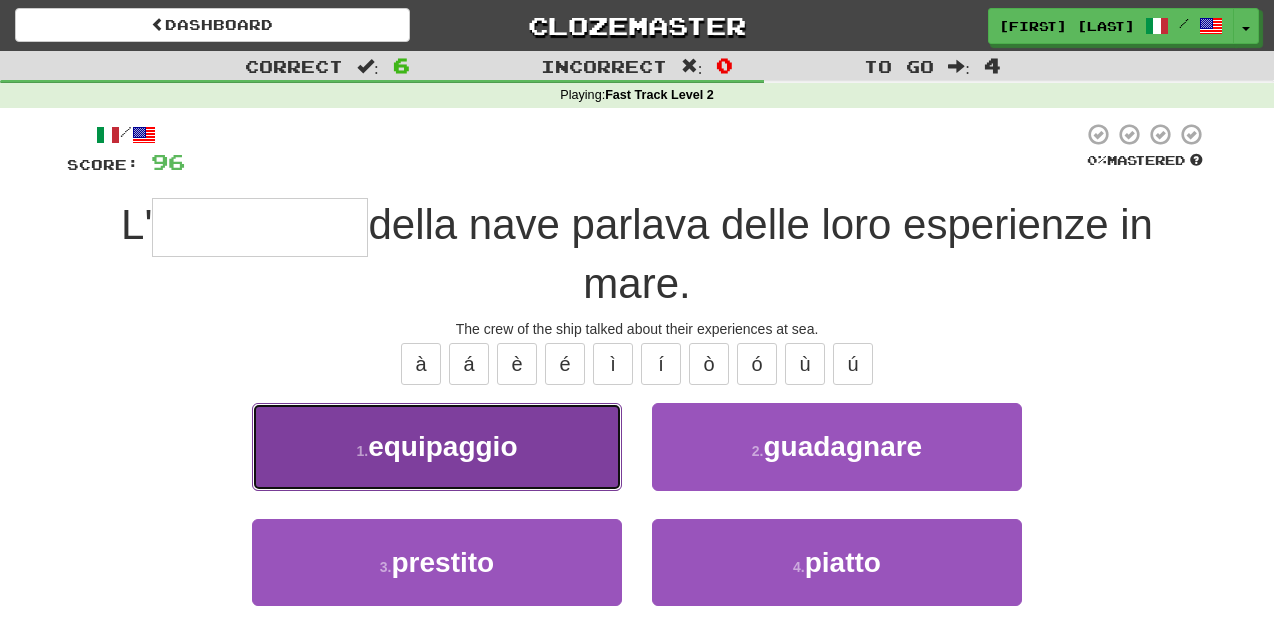 click on "equipaggio" at bounding box center (442, 446) 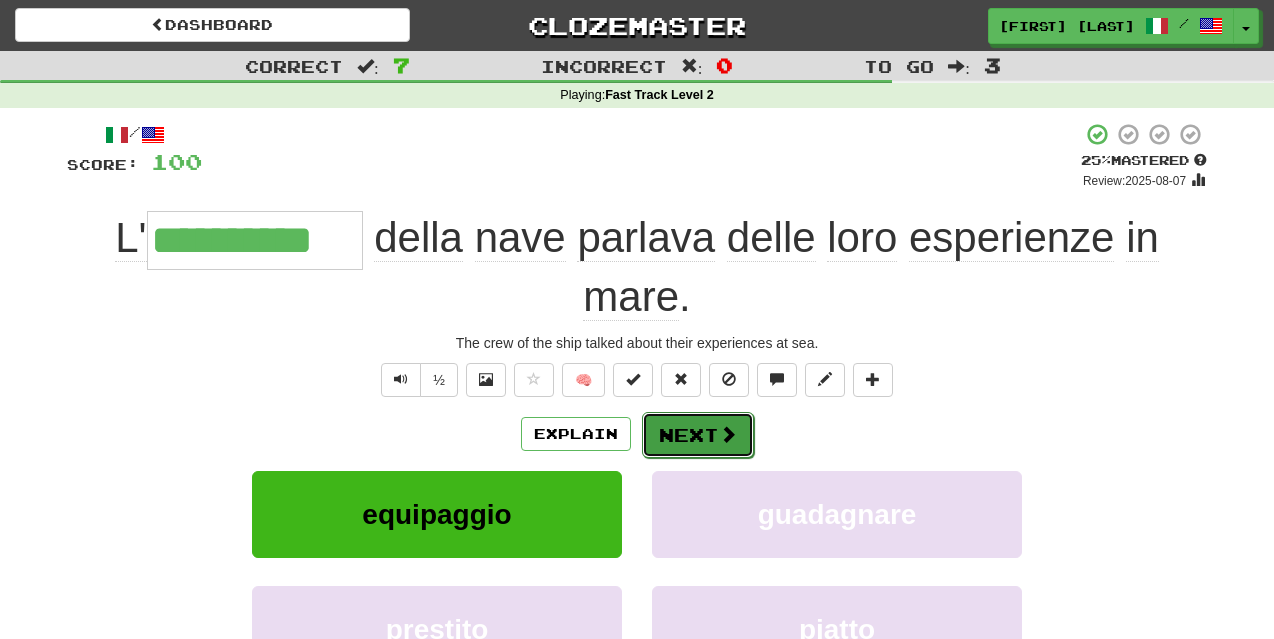 click at bounding box center (728, 434) 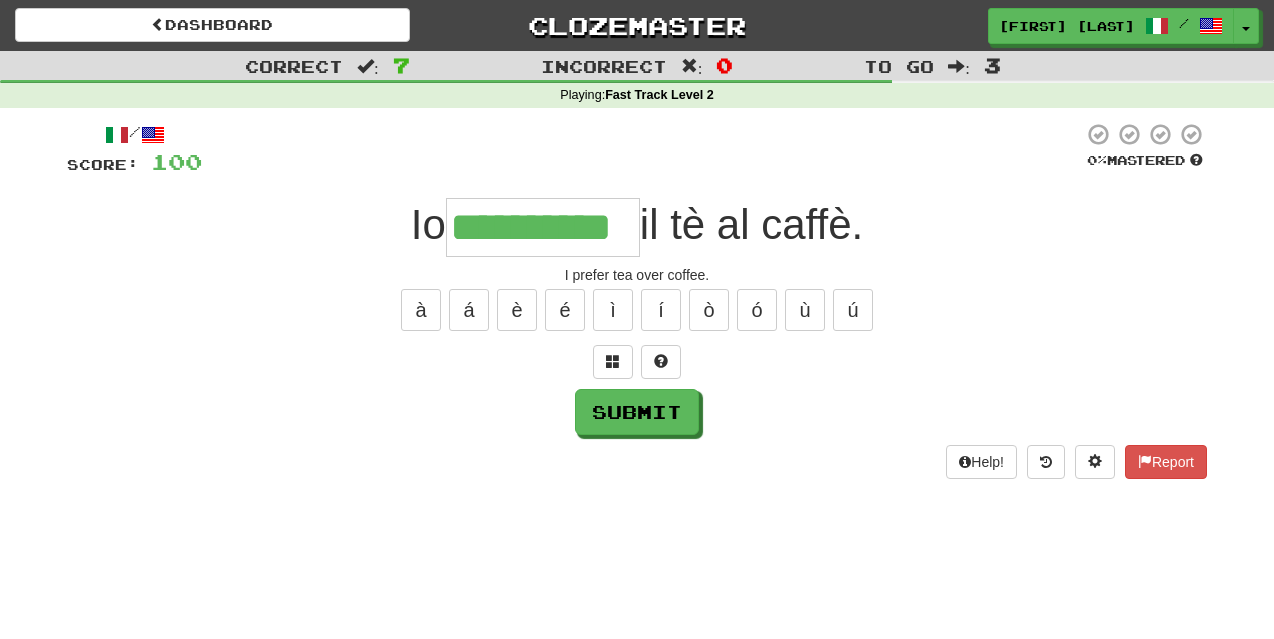type on "**********" 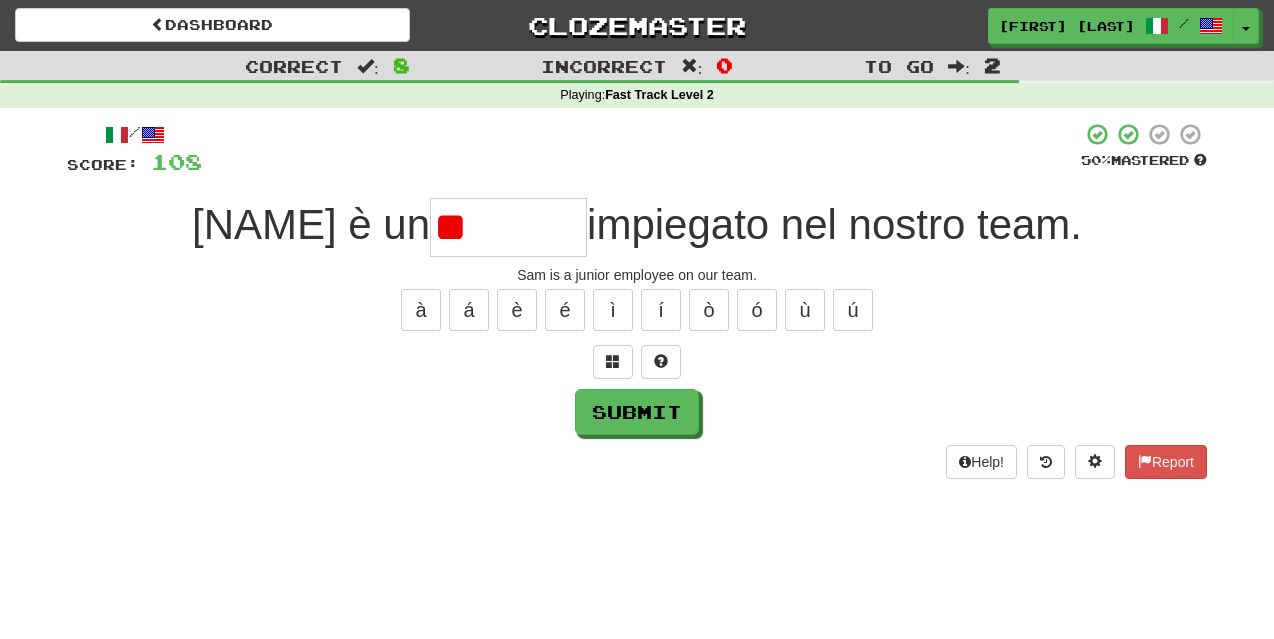 type on "*" 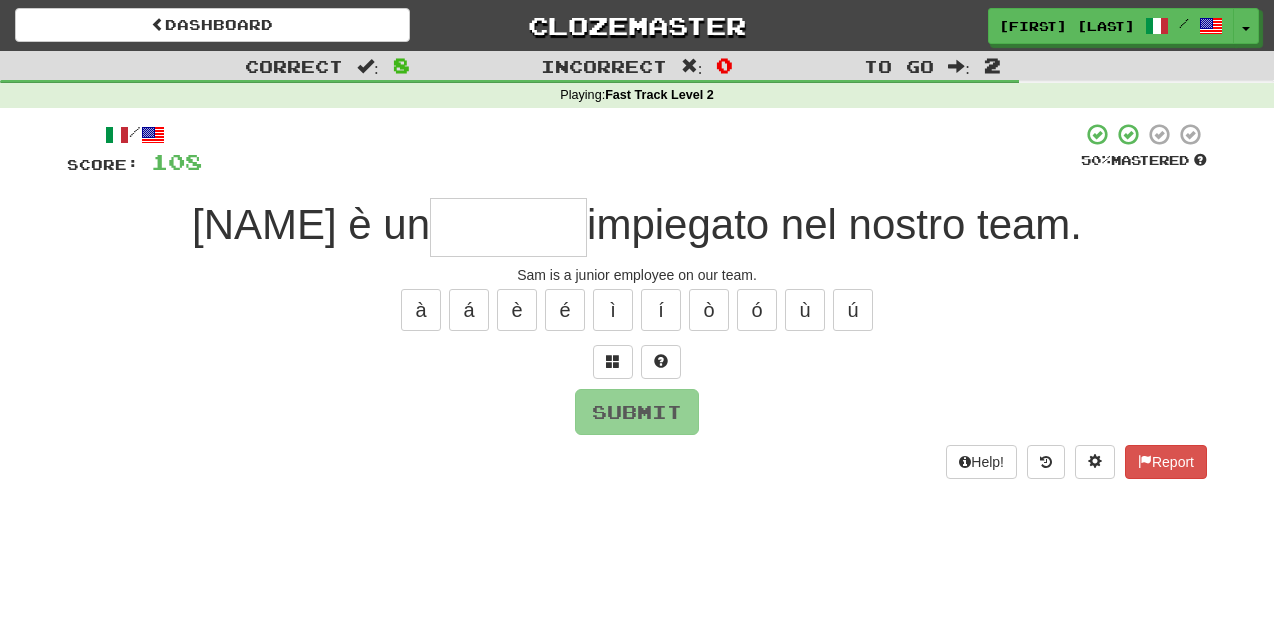type on "*" 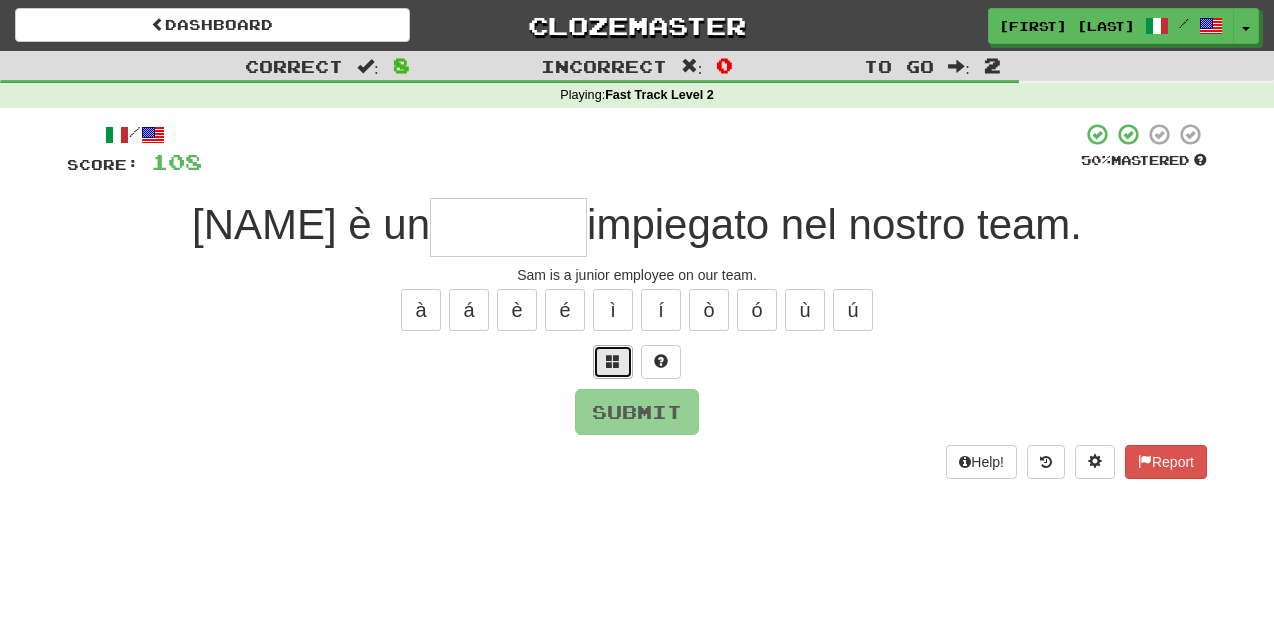 click at bounding box center [613, 361] 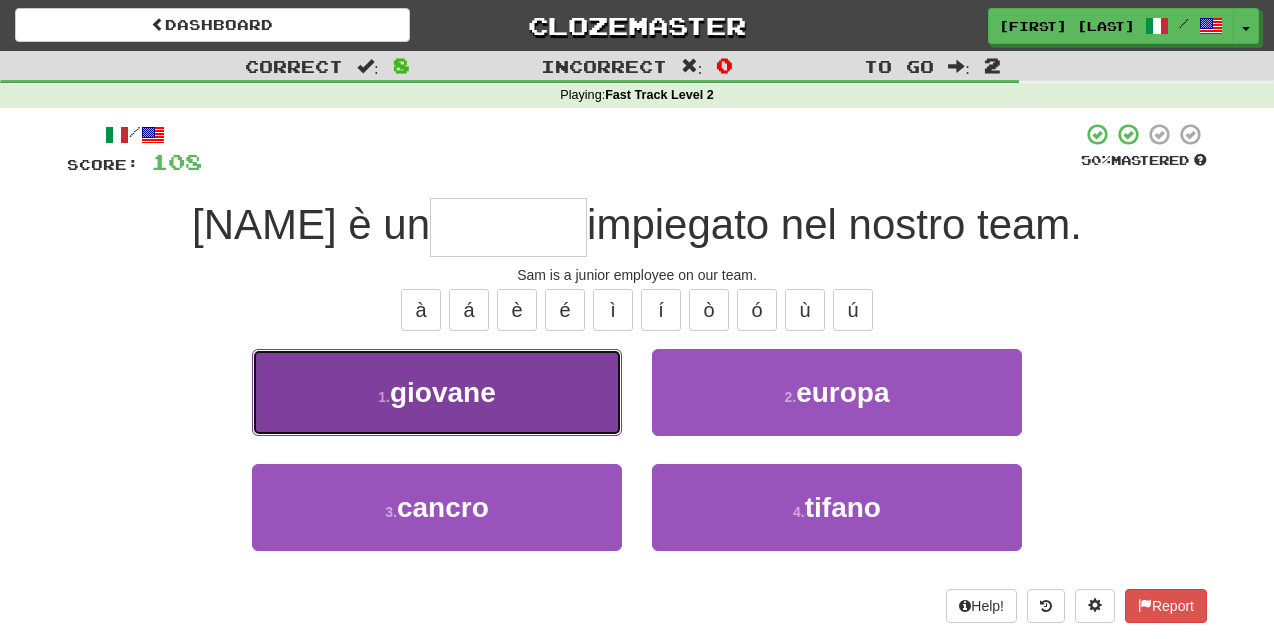 click on "1 .  giovane" at bounding box center [437, 392] 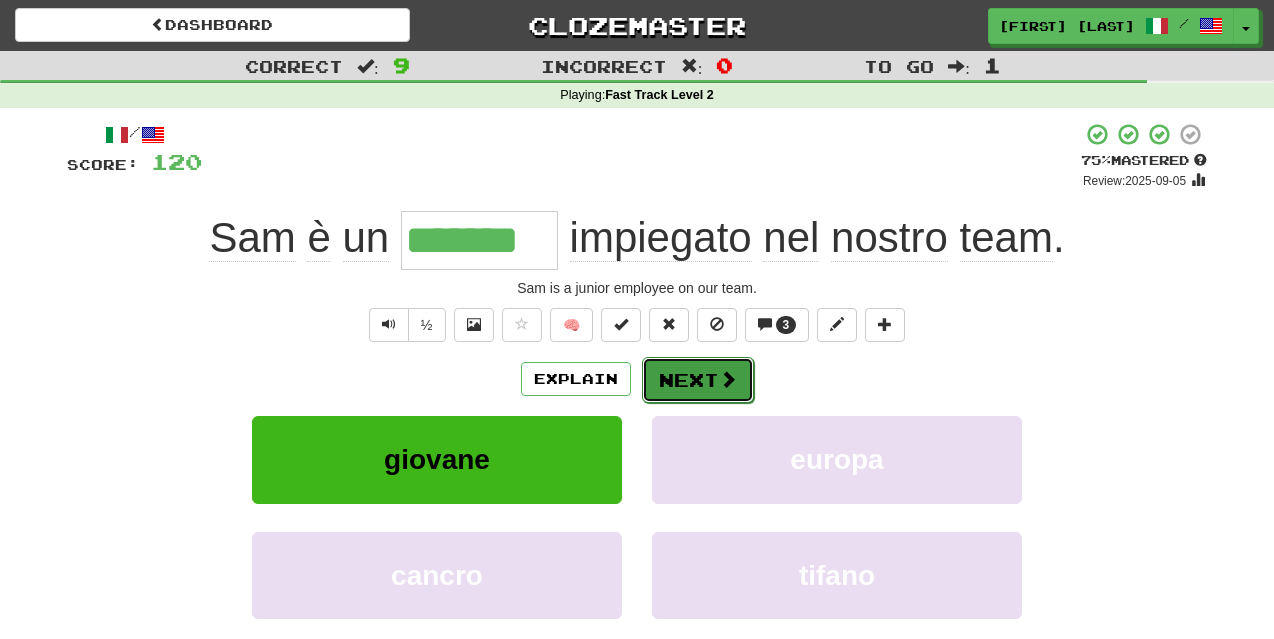 click on "Next" at bounding box center [698, 380] 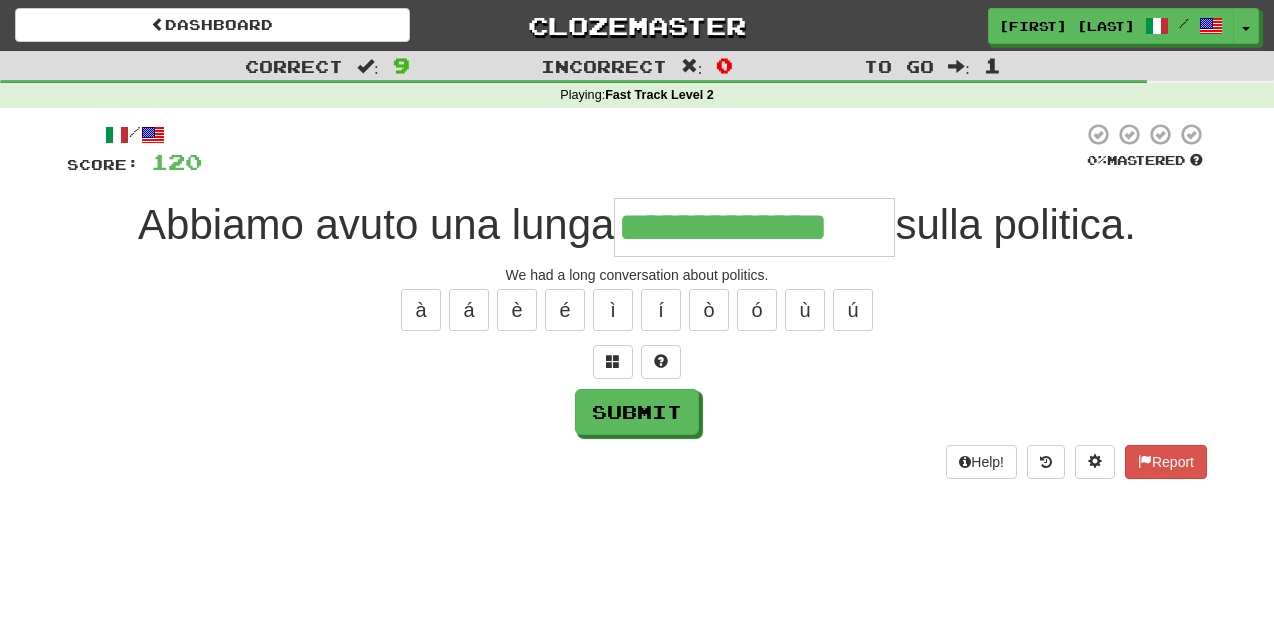 type on "**********" 